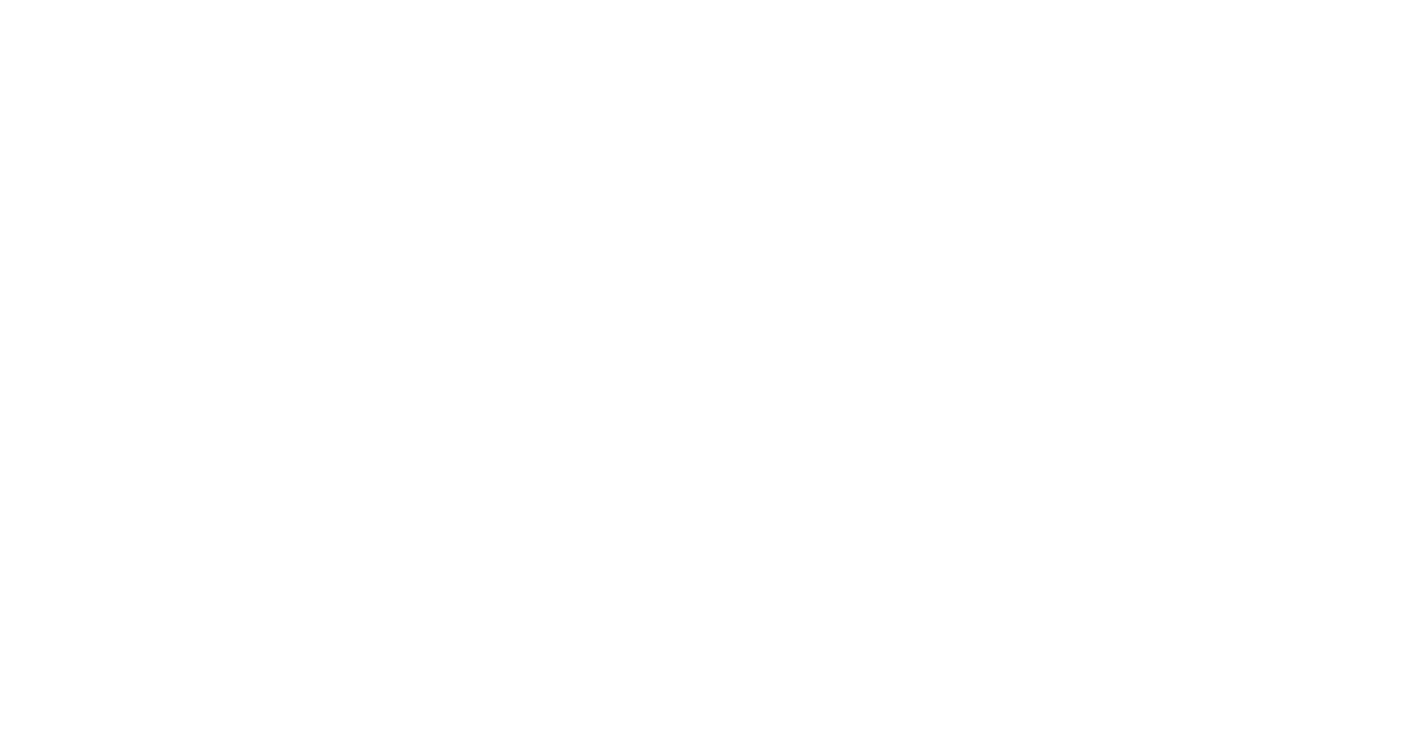 scroll, scrollTop: 0, scrollLeft: 0, axis: both 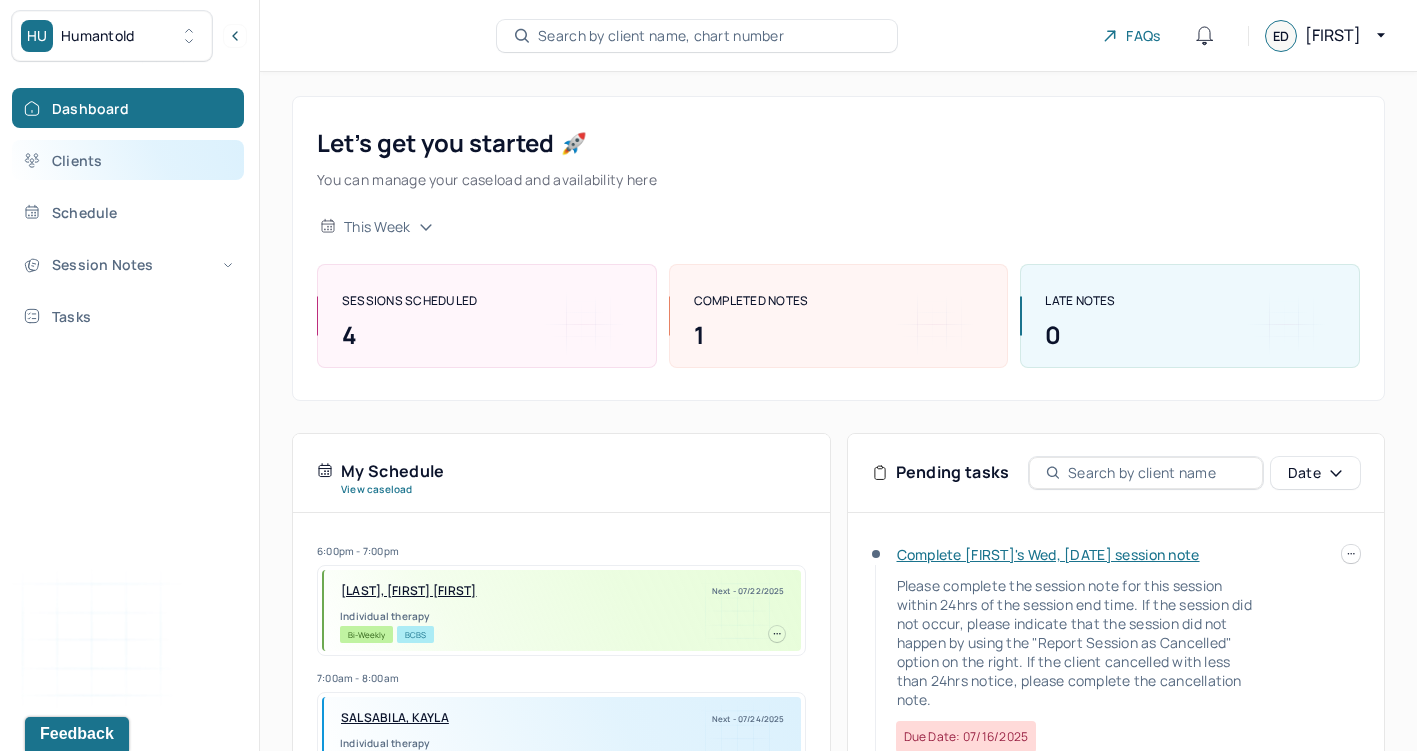 click on "Clients" at bounding box center [128, 160] 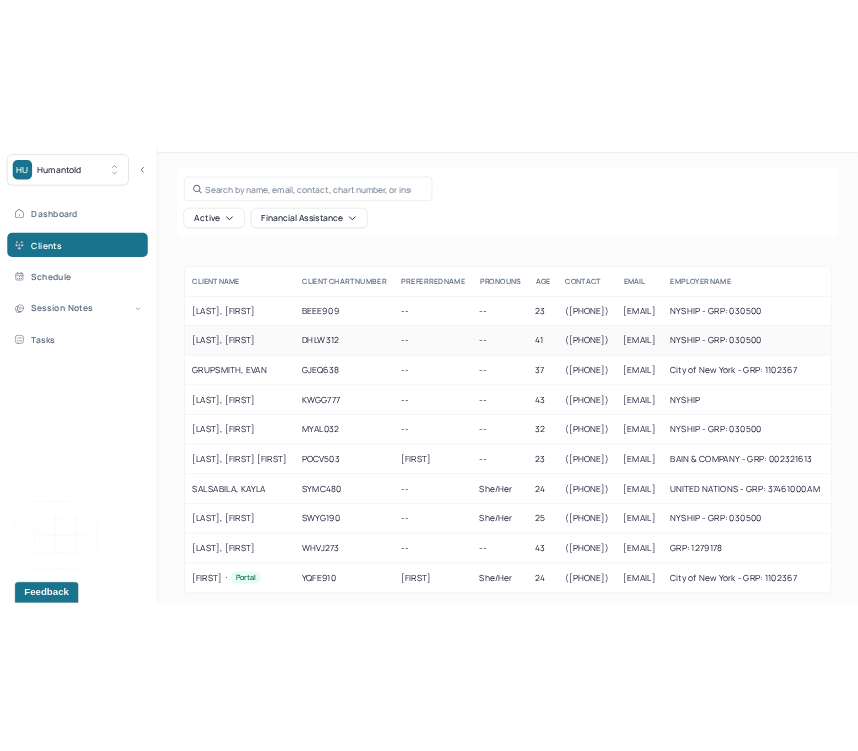 scroll, scrollTop: 89, scrollLeft: 0, axis: vertical 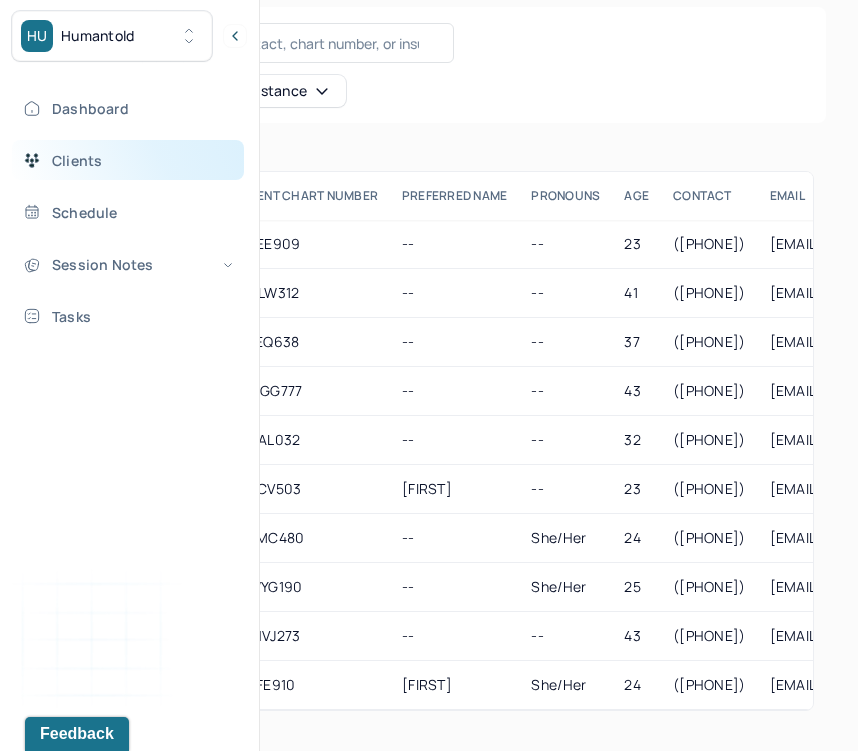 click on "Clients" at bounding box center [128, 160] 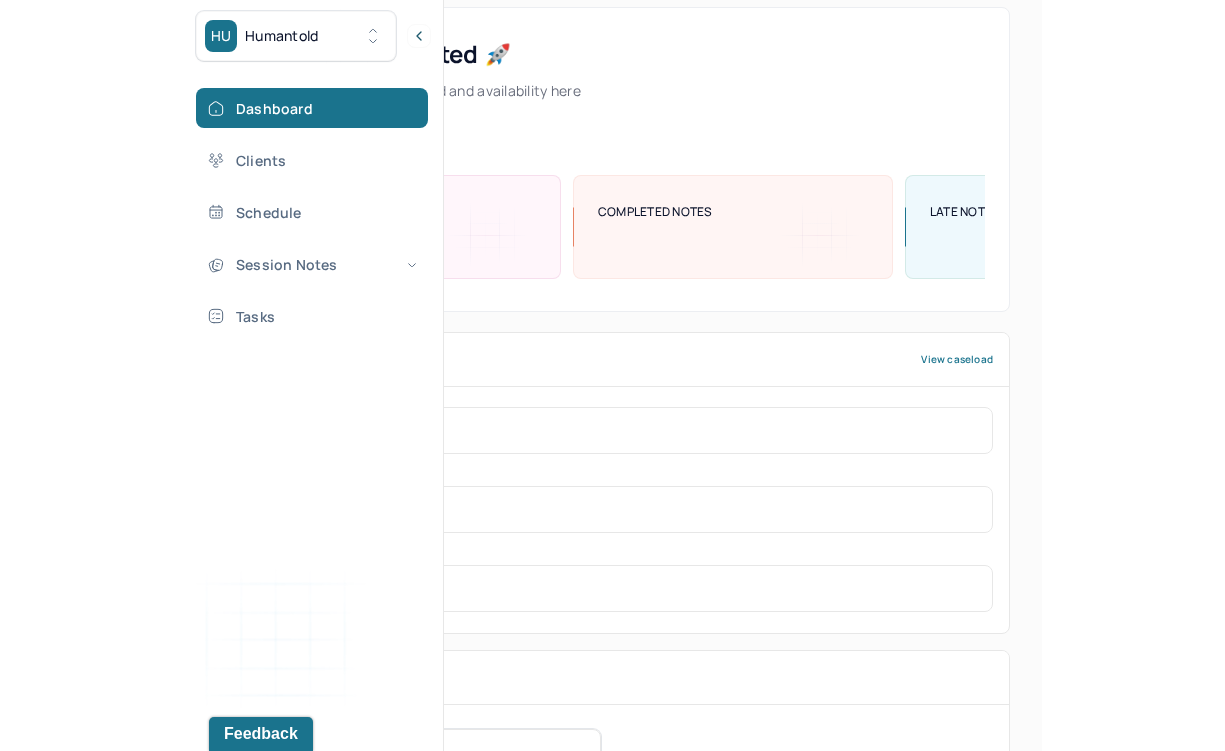 scroll, scrollTop: 0, scrollLeft: 0, axis: both 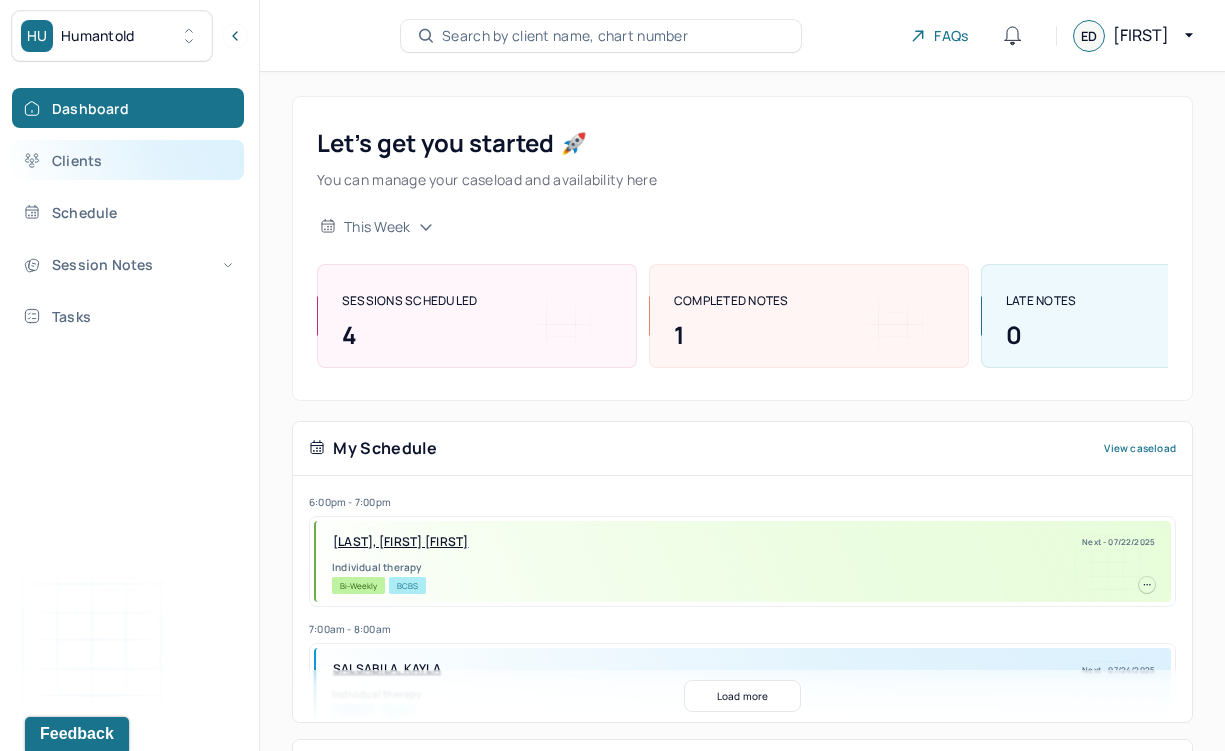 click on "Clients" at bounding box center (128, 160) 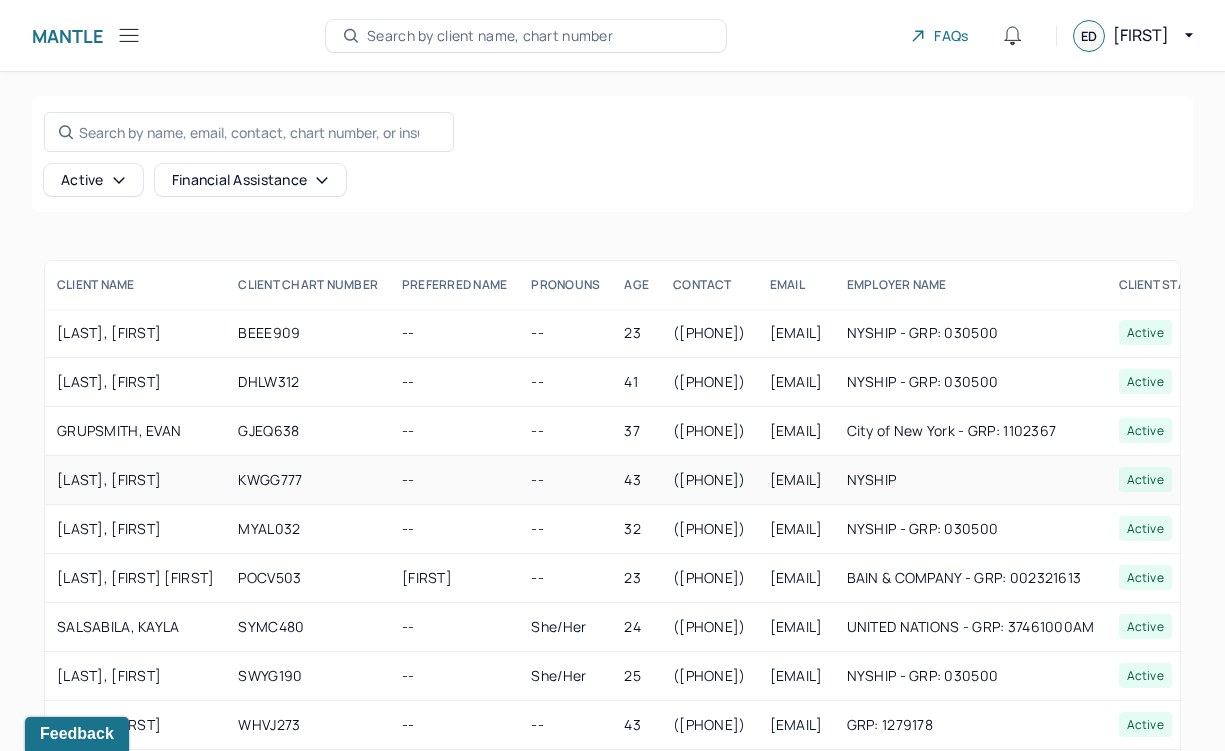 click on "[LAST], [FIRST]" at bounding box center [135, 480] 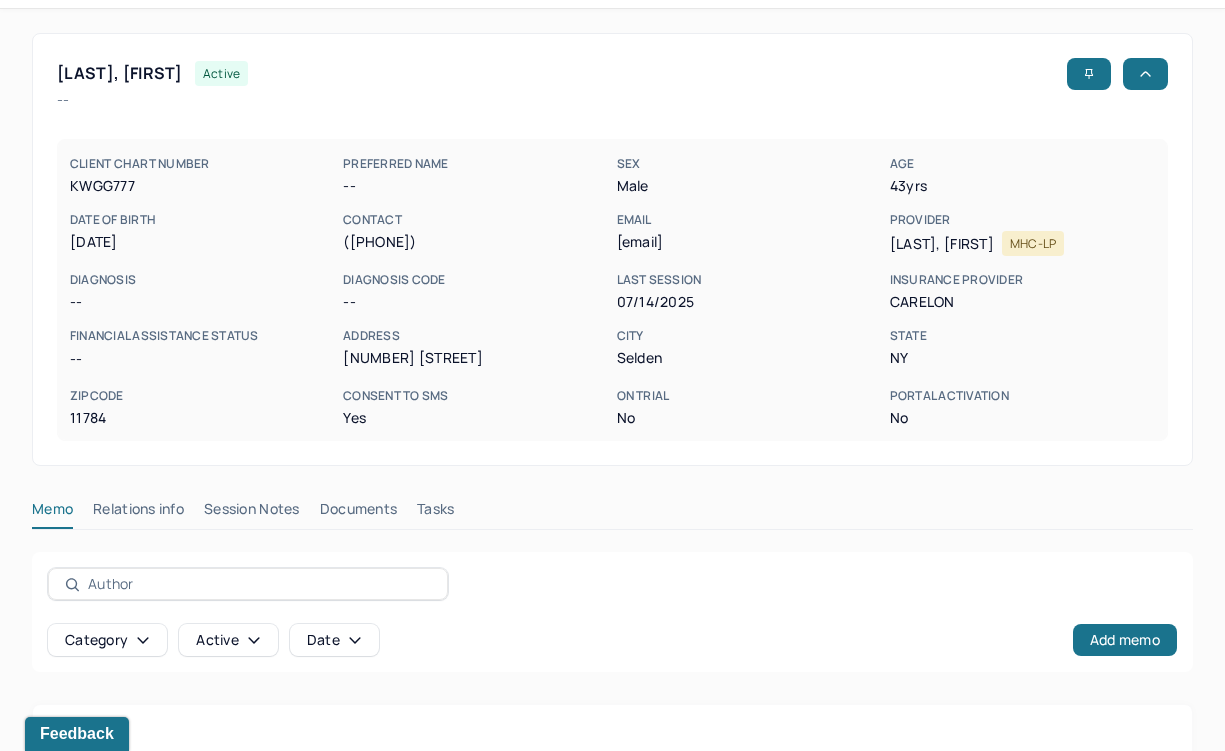 scroll, scrollTop: 126, scrollLeft: 0, axis: vertical 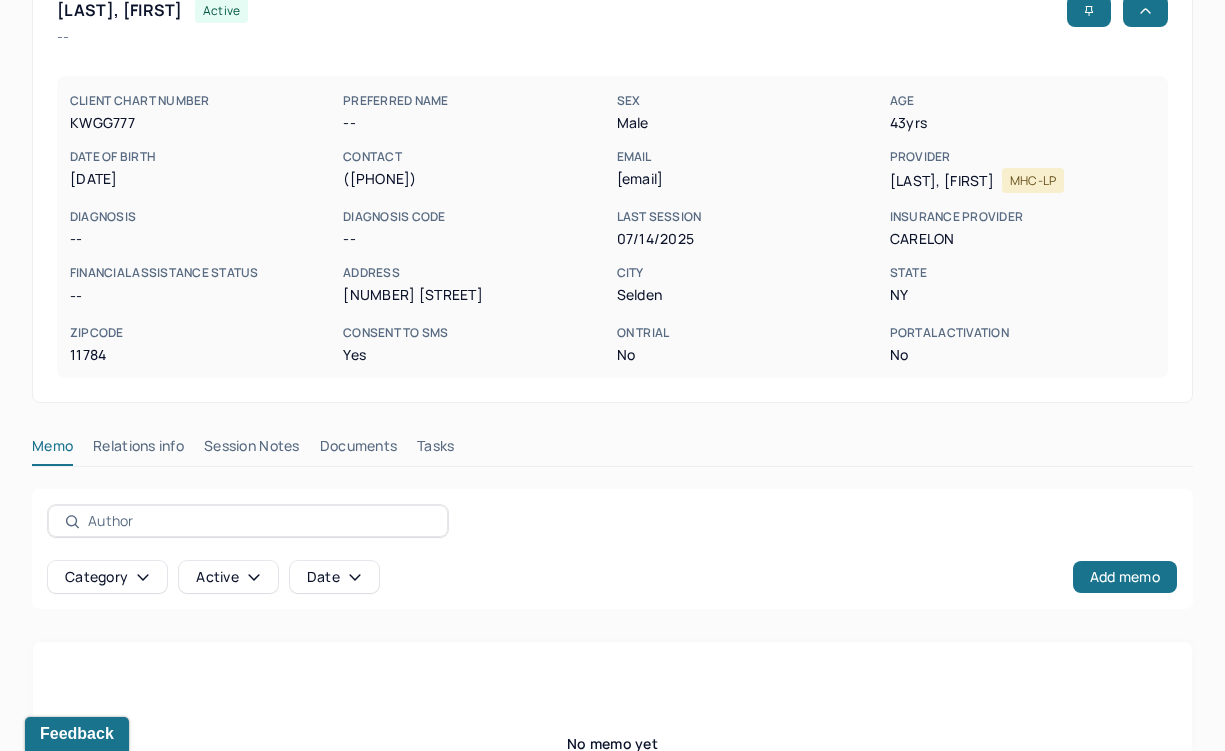 click on "Session Notes" at bounding box center [252, 450] 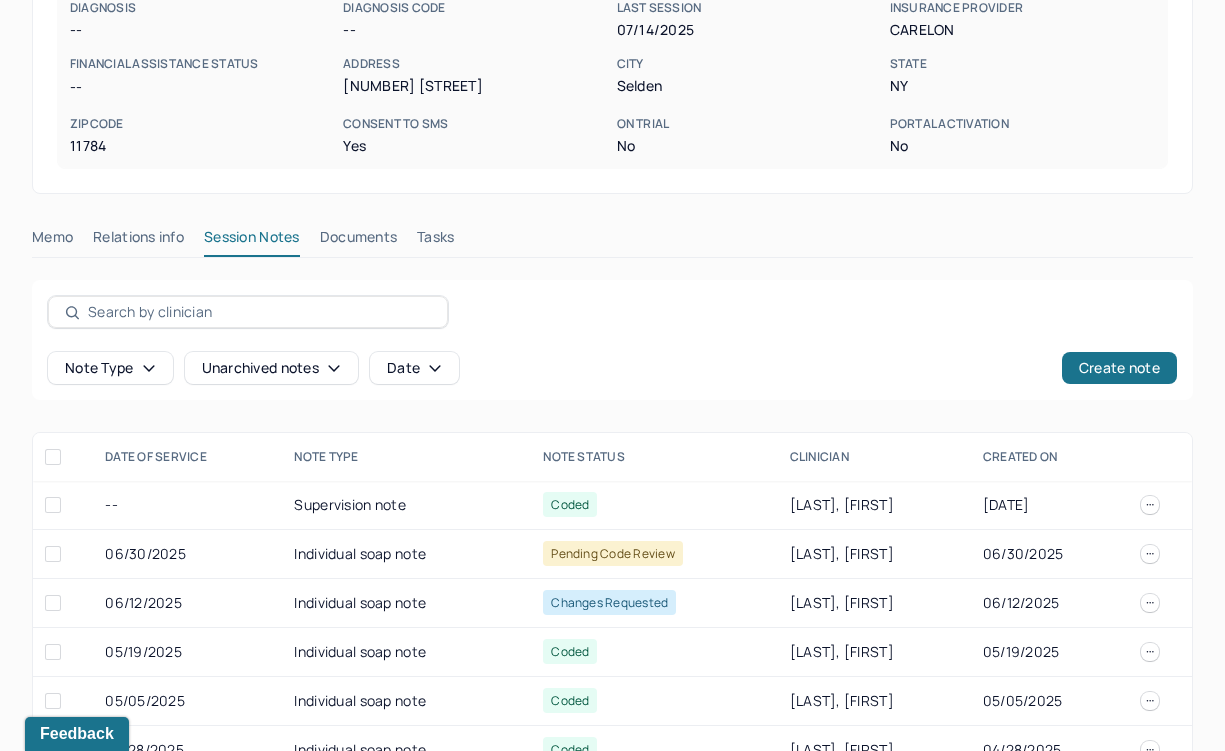 scroll, scrollTop: 434, scrollLeft: 0, axis: vertical 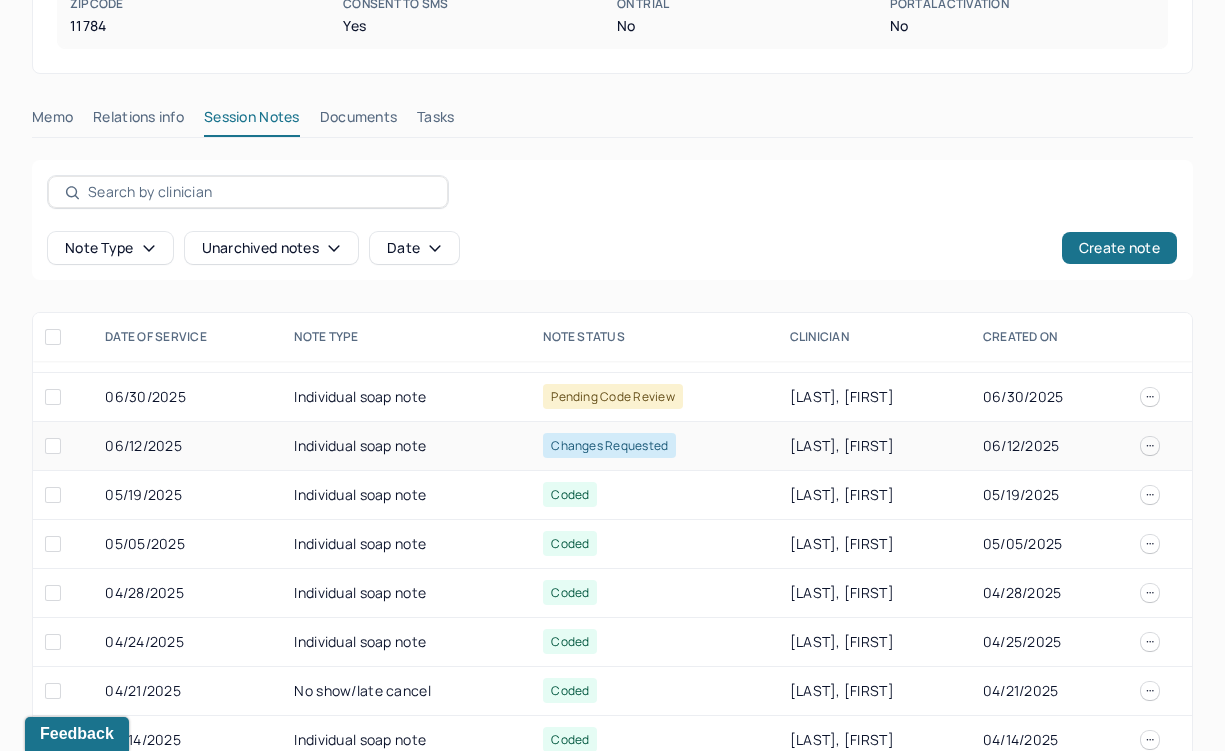 click on "Individual soap note" at bounding box center (406, 446) 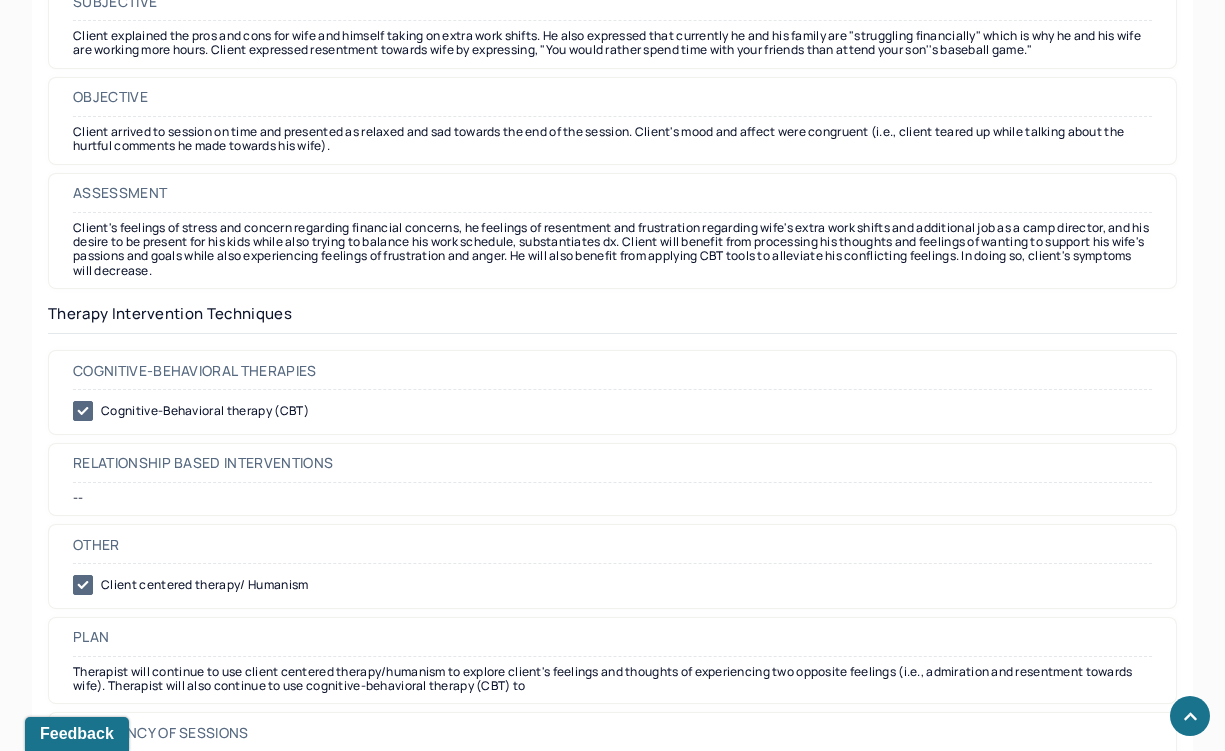 scroll, scrollTop: 2109, scrollLeft: 0, axis: vertical 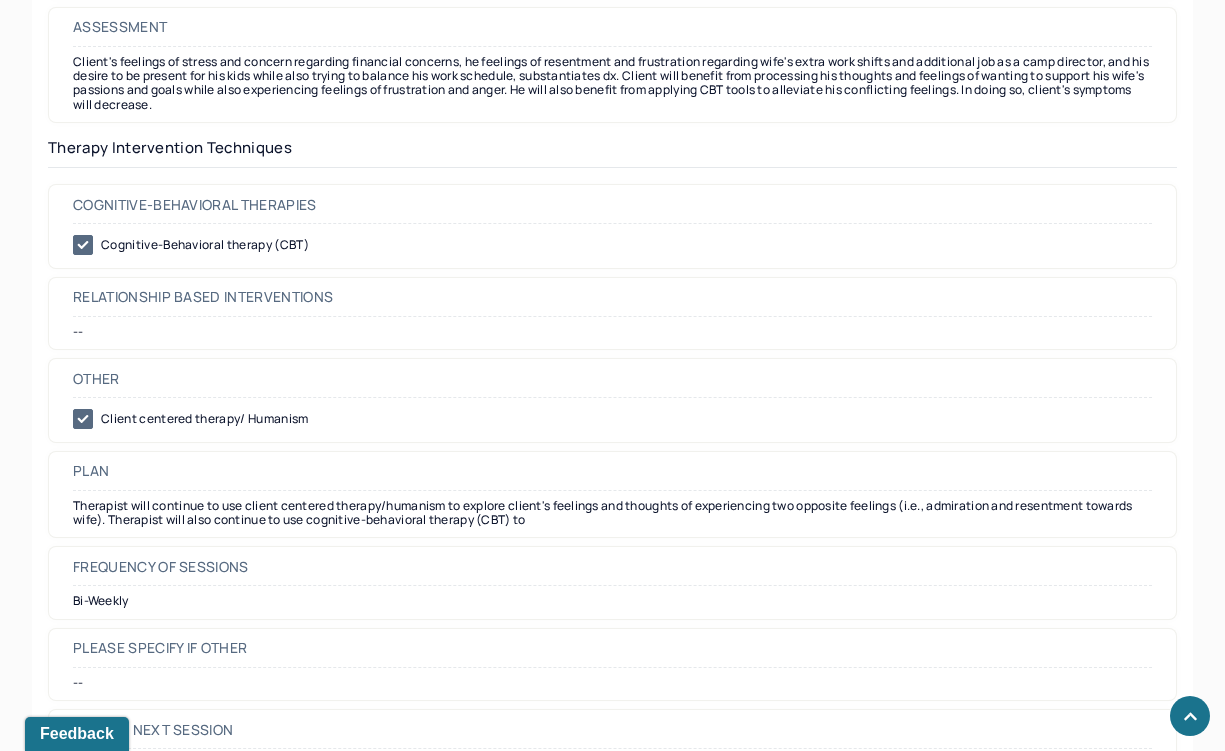 click on "Therapist will continue to use client centered therapy/humanism to explore client's feelings and thoughts of experiencing two opposite feelings (i.e., admiration and resentment towards wife). Therapist will also continue to use cognitive-behavioral therapy (CBT) to" at bounding box center (612, 513) 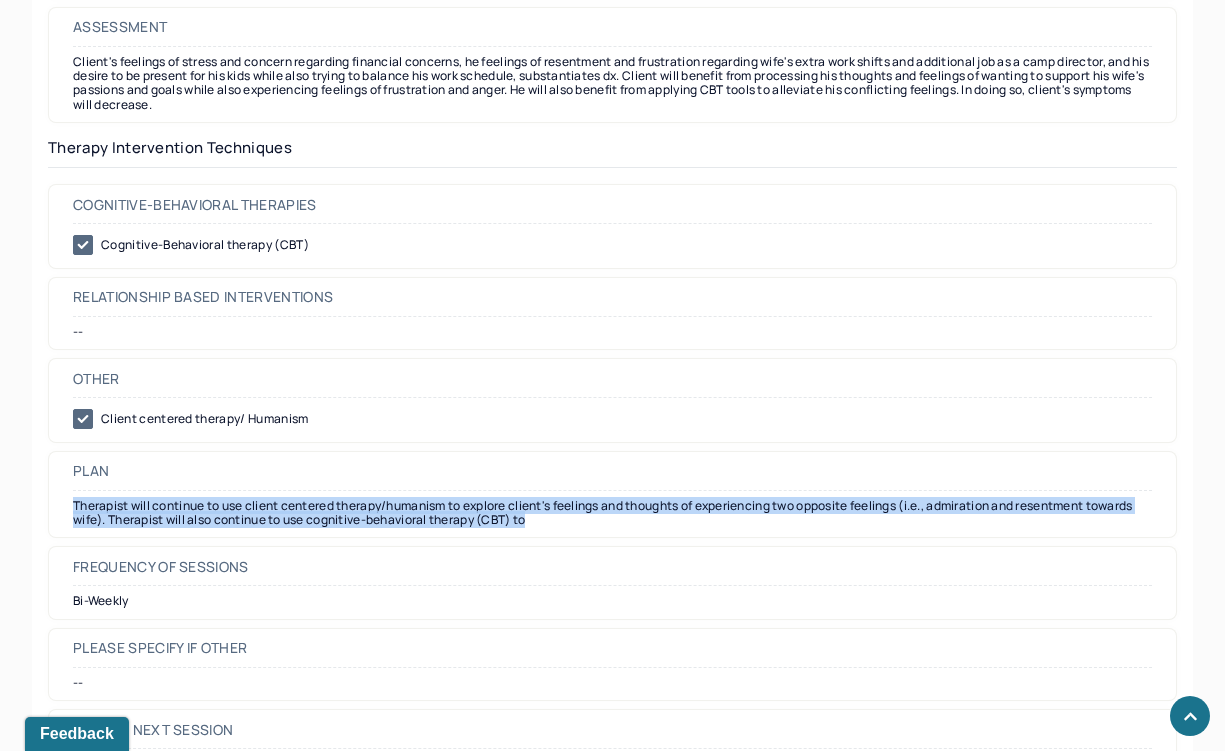 drag, startPoint x: 597, startPoint y: 522, endPoint x: 62, endPoint y: 509, distance: 535.1579 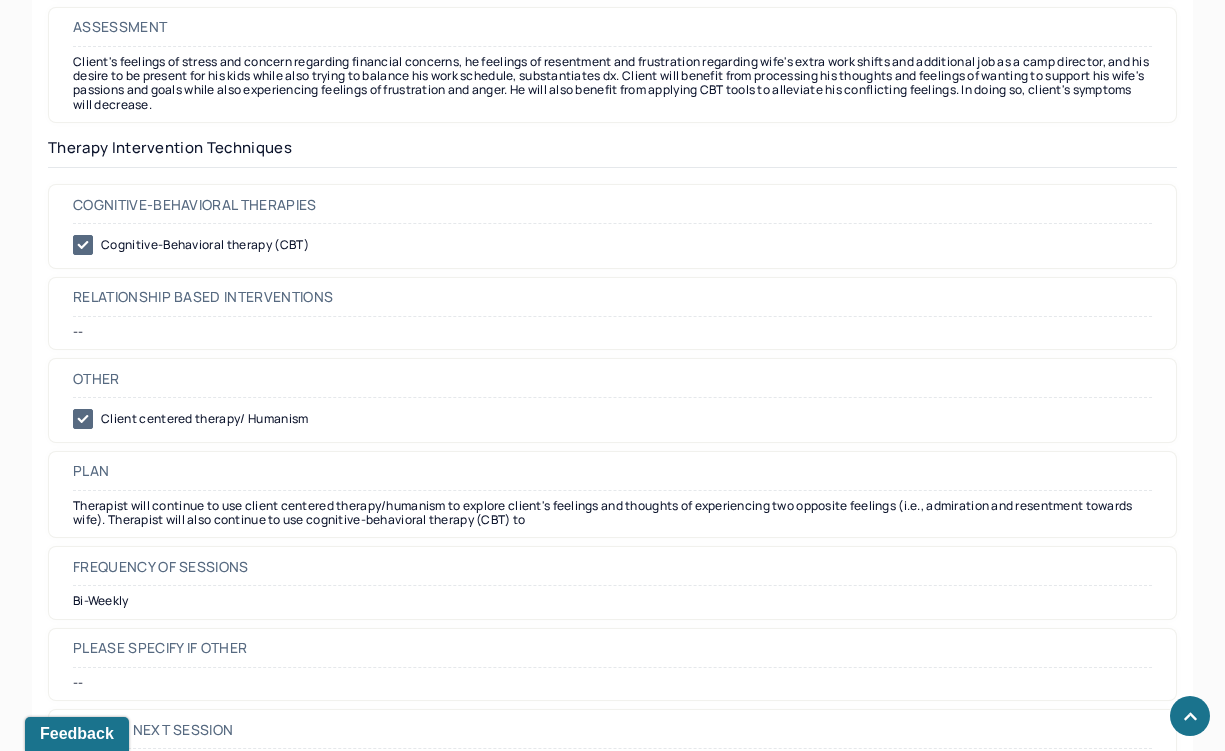 click on "Therapist will continue to use client centered therapy/humanism to explore client's feelings and thoughts of experiencing two opposite feelings (i.e., admiration and resentment towards wife). Therapist will also continue to use cognitive-behavioral therapy (CBT) to" at bounding box center (612, 513) 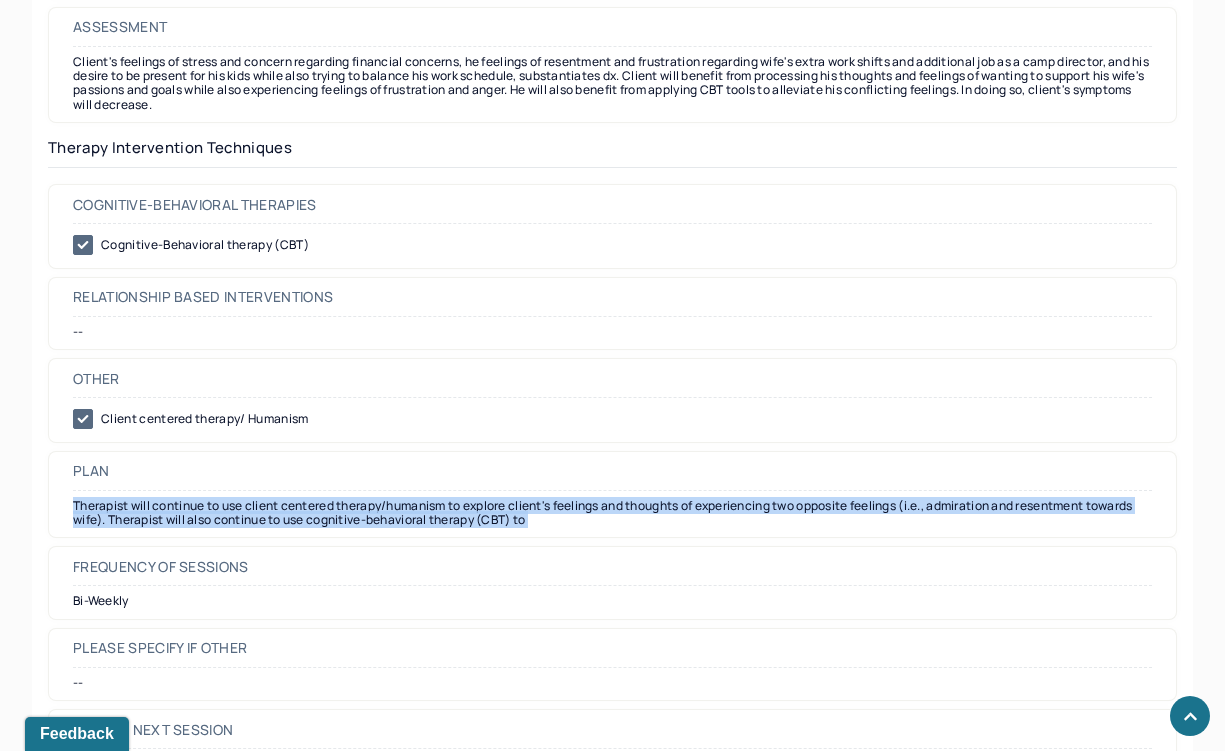 drag, startPoint x: 595, startPoint y: 522, endPoint x: 71, endPoint y: 509, distance: 524.16125 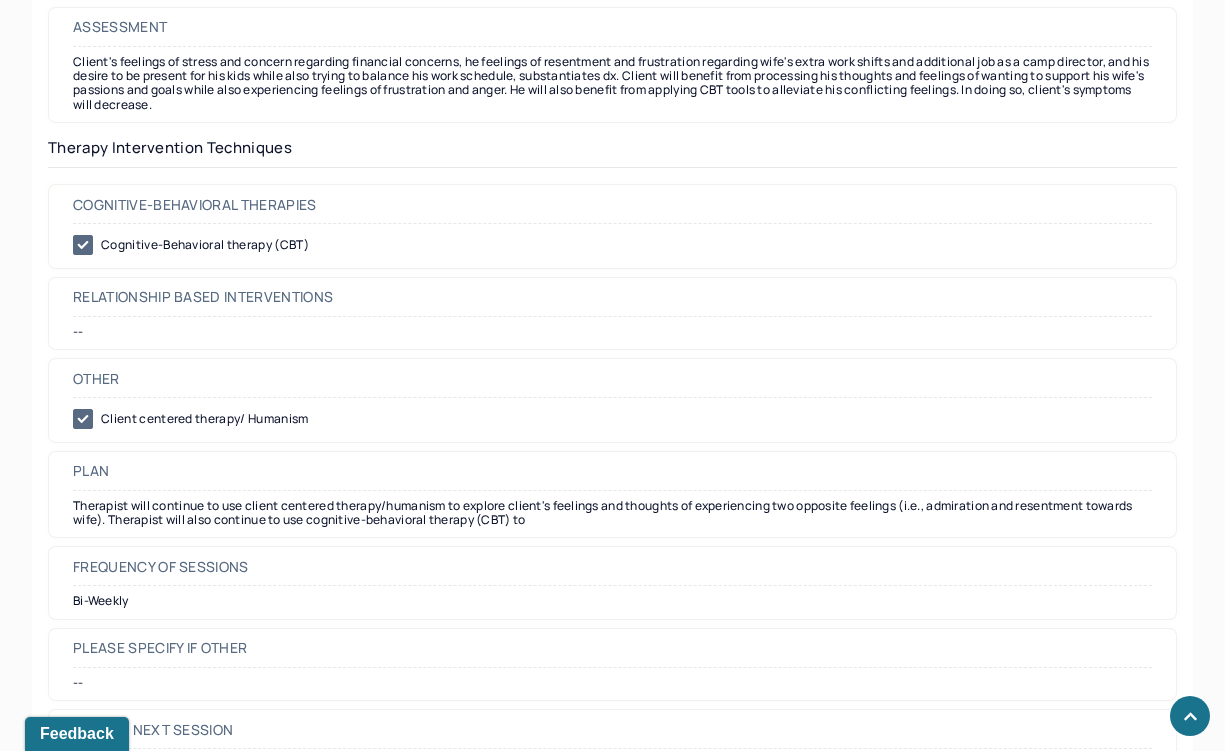 click on "Therapist will continue to use client centered therapy/humanism to explore client's feelings and thoughts of experiencing two opposite feelings (i.e., admiration and resentment towards wife). Therapist will also continue to use cognitive-behavioral therapy (CBT) to" at bounding box center [612, 513] 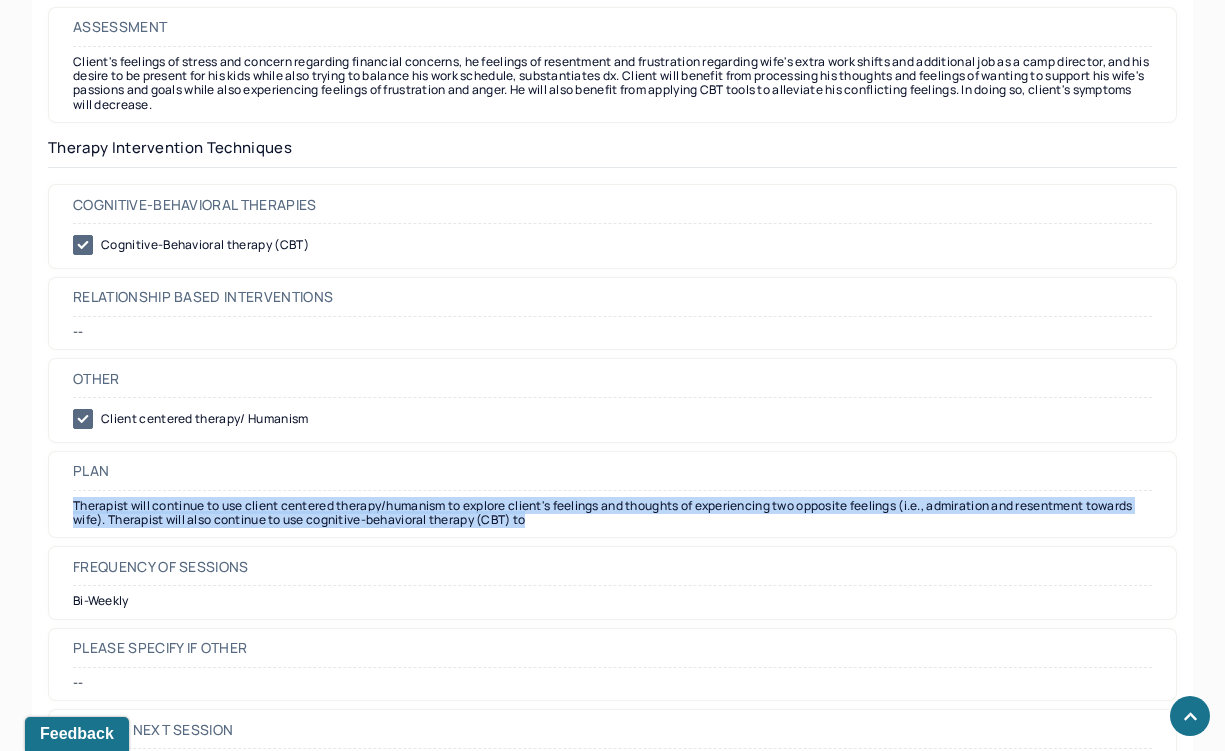 drag, startPoint x: 72, startPoint y: 507, endPoint x: 638, endPoint y: 526, distance: 566.3188 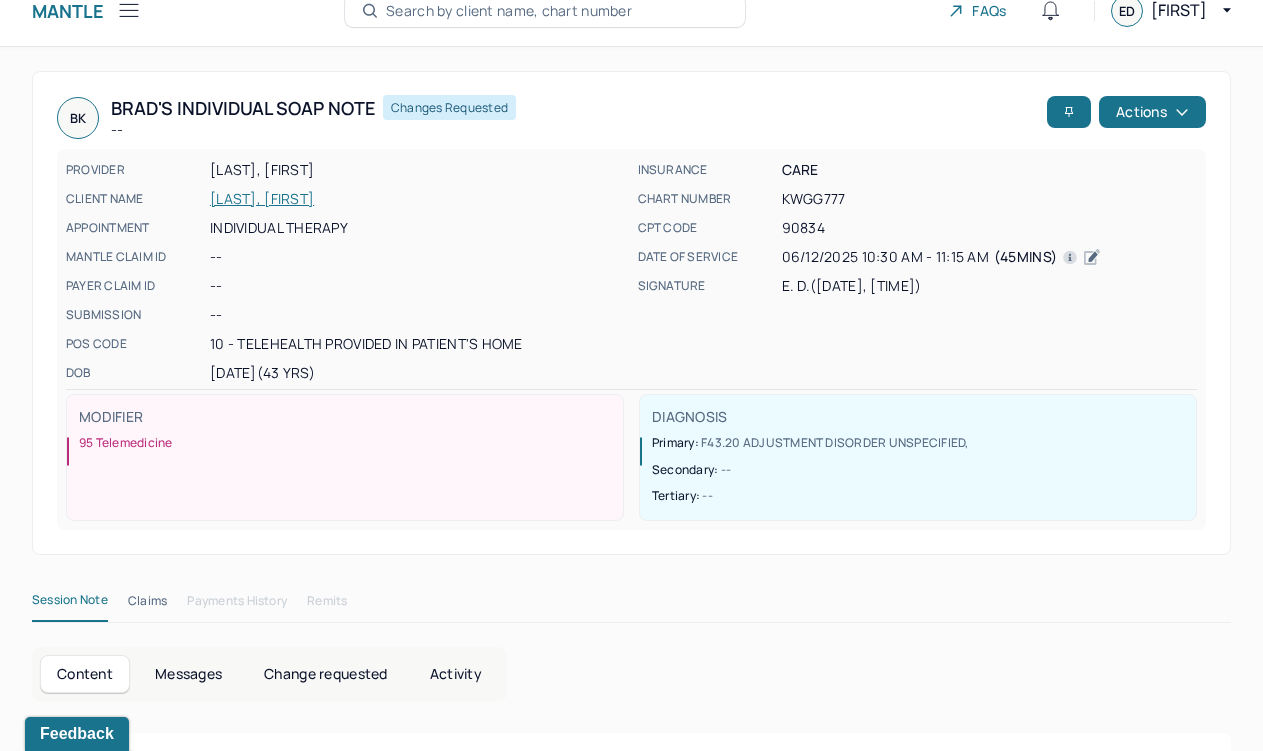 scroll, scrollTop: 0, scrollLeft: 0, axis: both 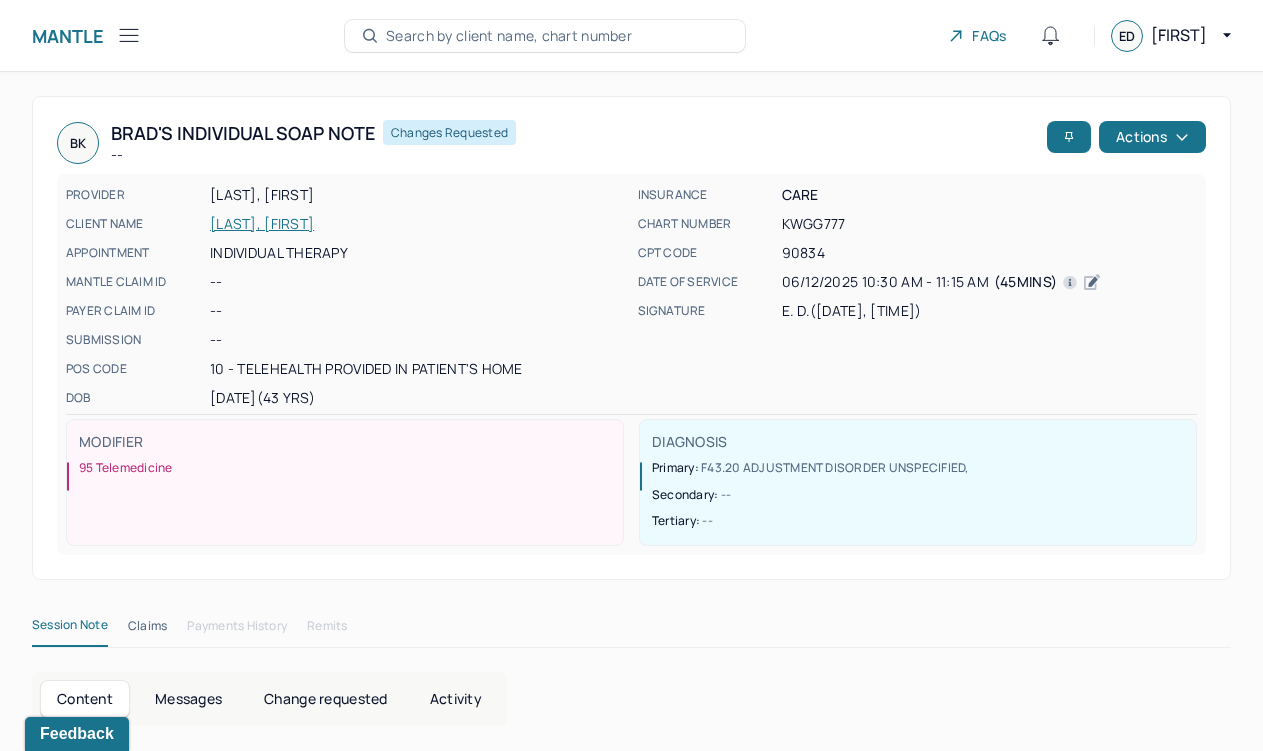 click 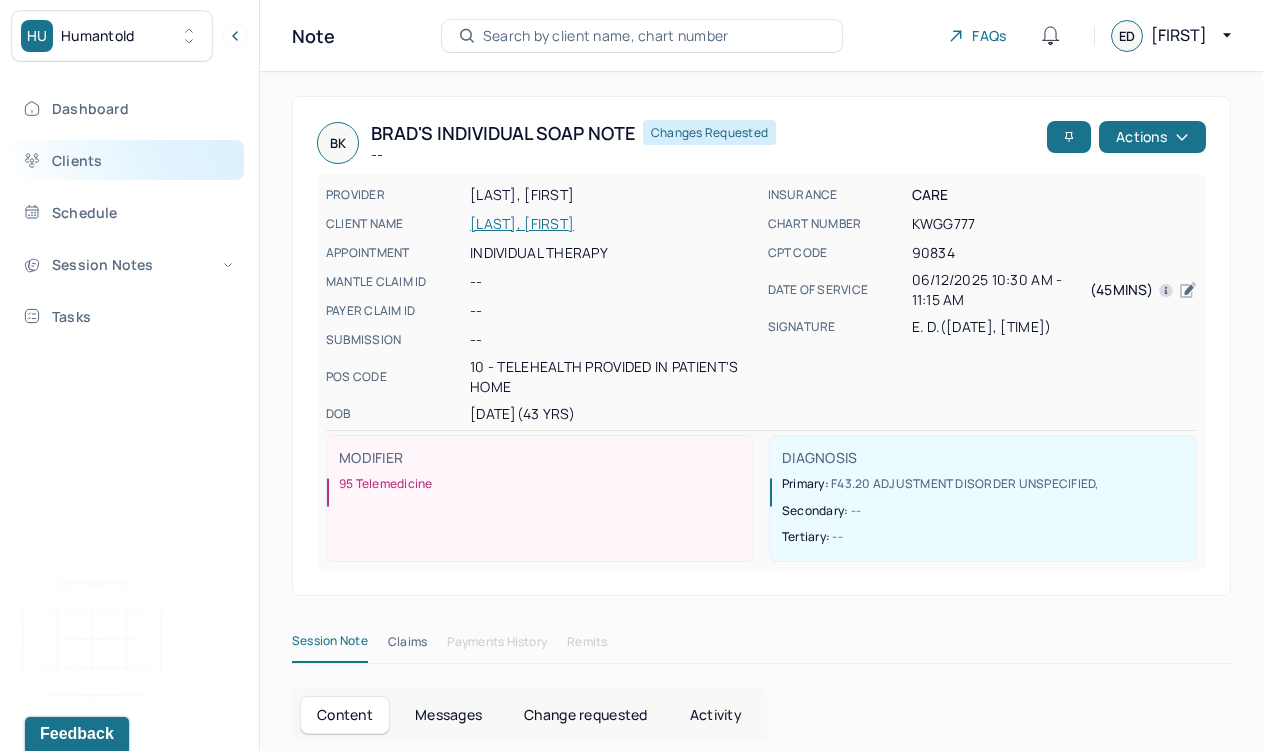 click on "Clients" at bounding box center (128, 160) 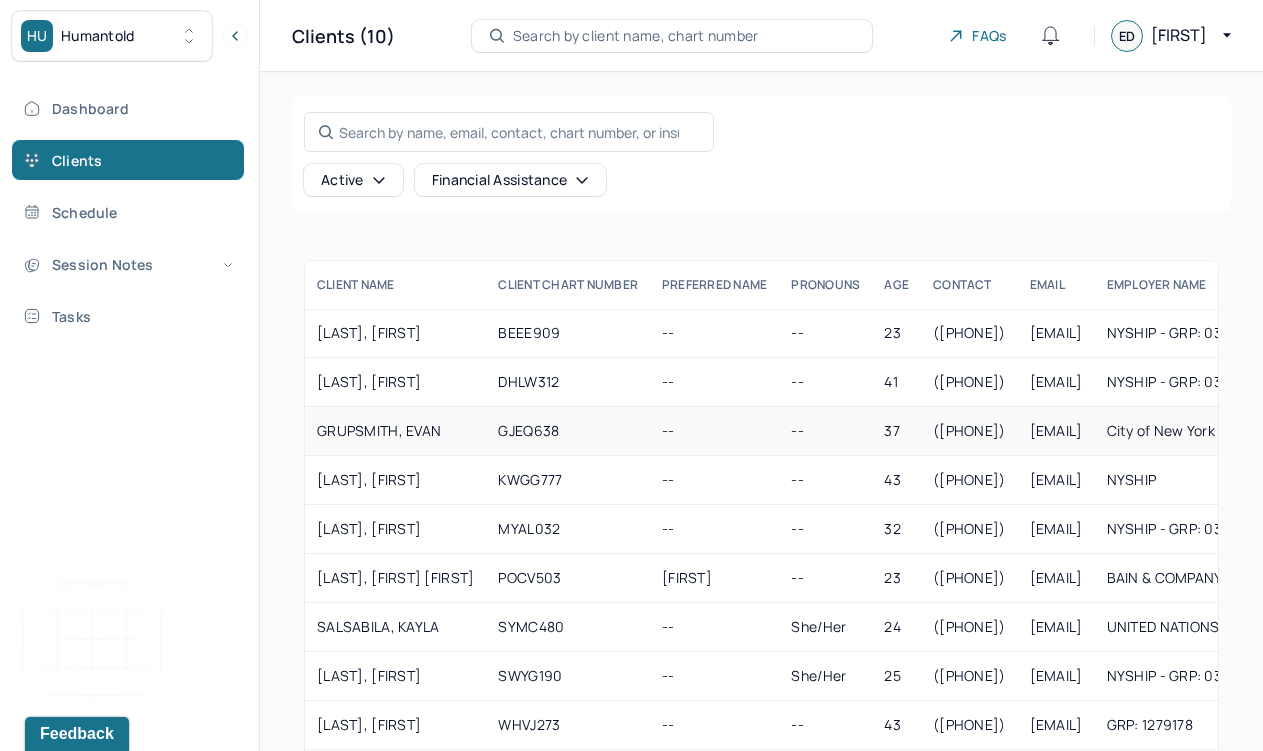 click on "--" at bounding box center [714, 431] 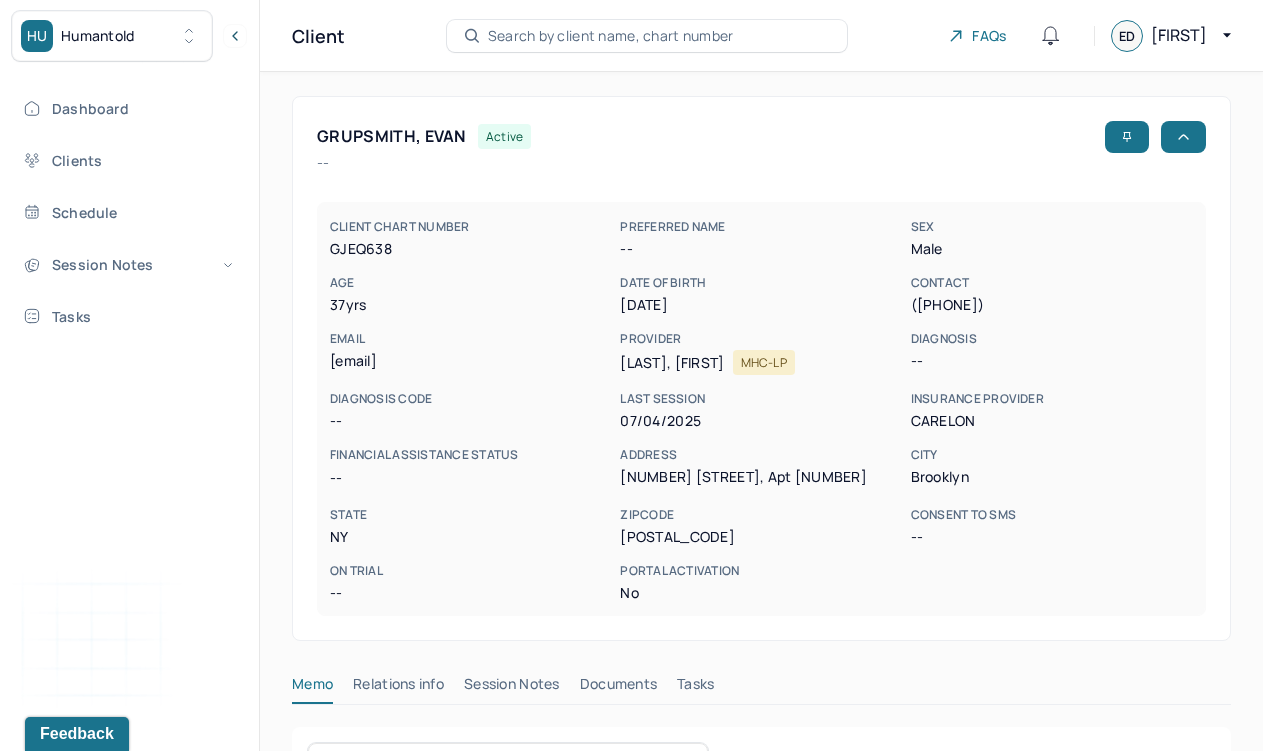 scroll, scrollTop: 418, scrollLeft: 0, axis: vertical 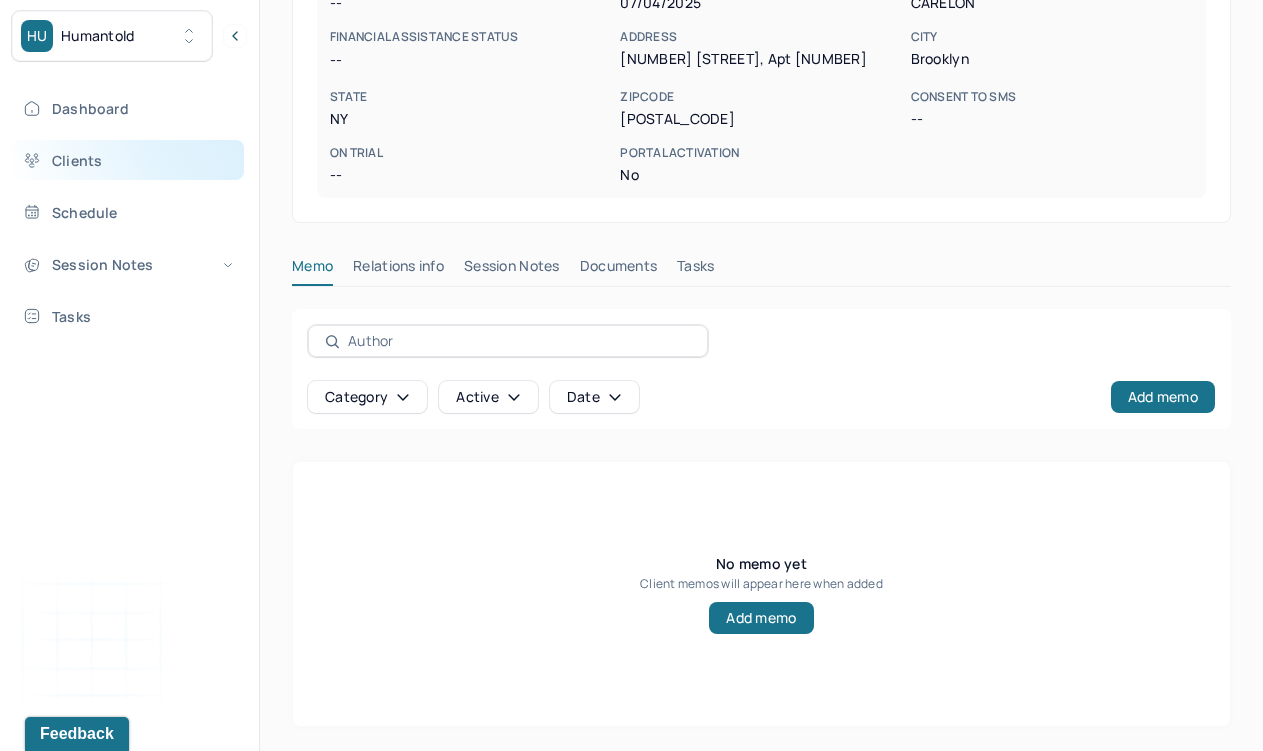 click on "Clients" at bounding box center [128, 160] 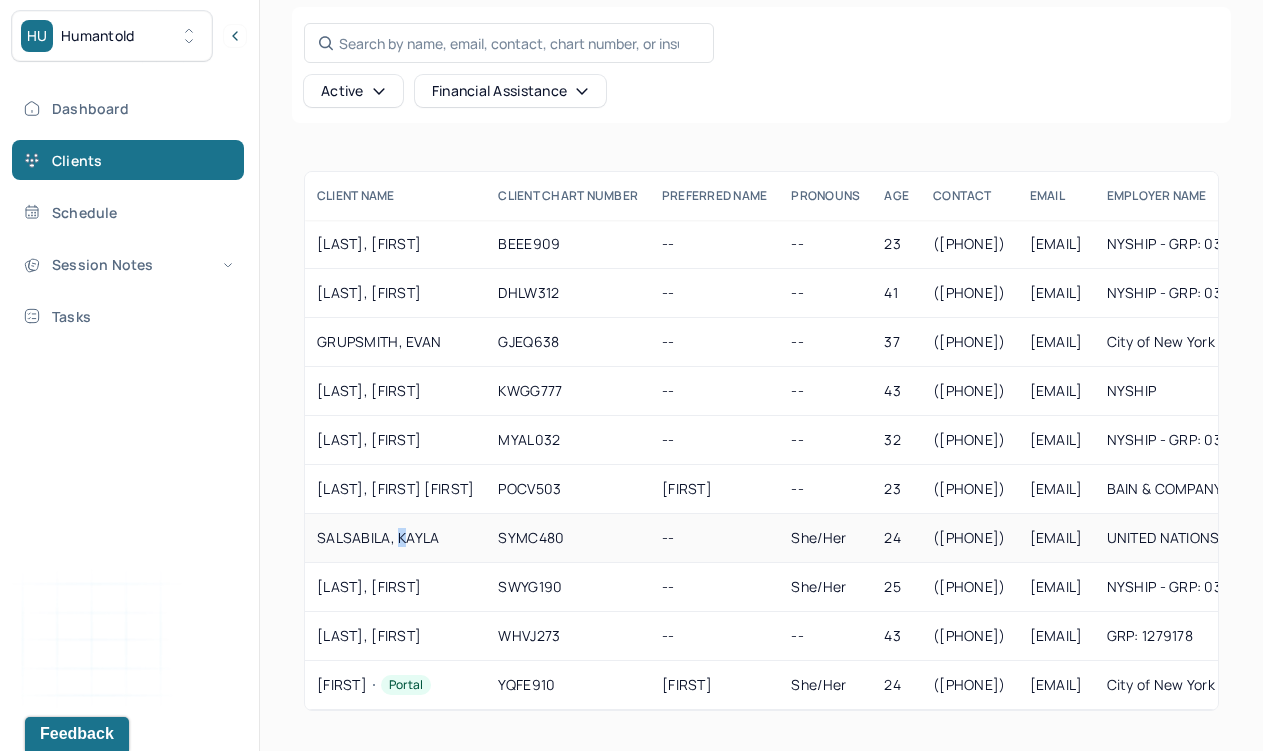 click on "SALSABILA, KAYLA" at bounding box center (395, 538) 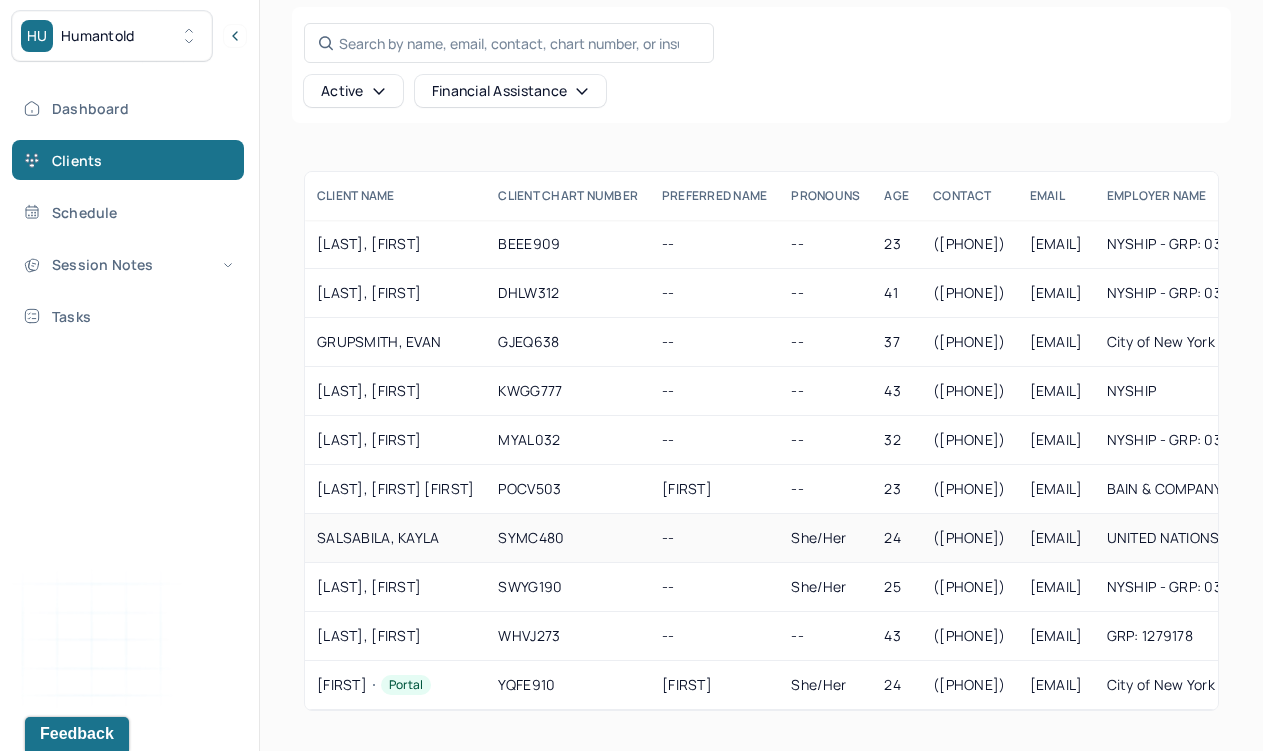 click on "SALSABILA, KAYLA" at bounding box center (395, 538) 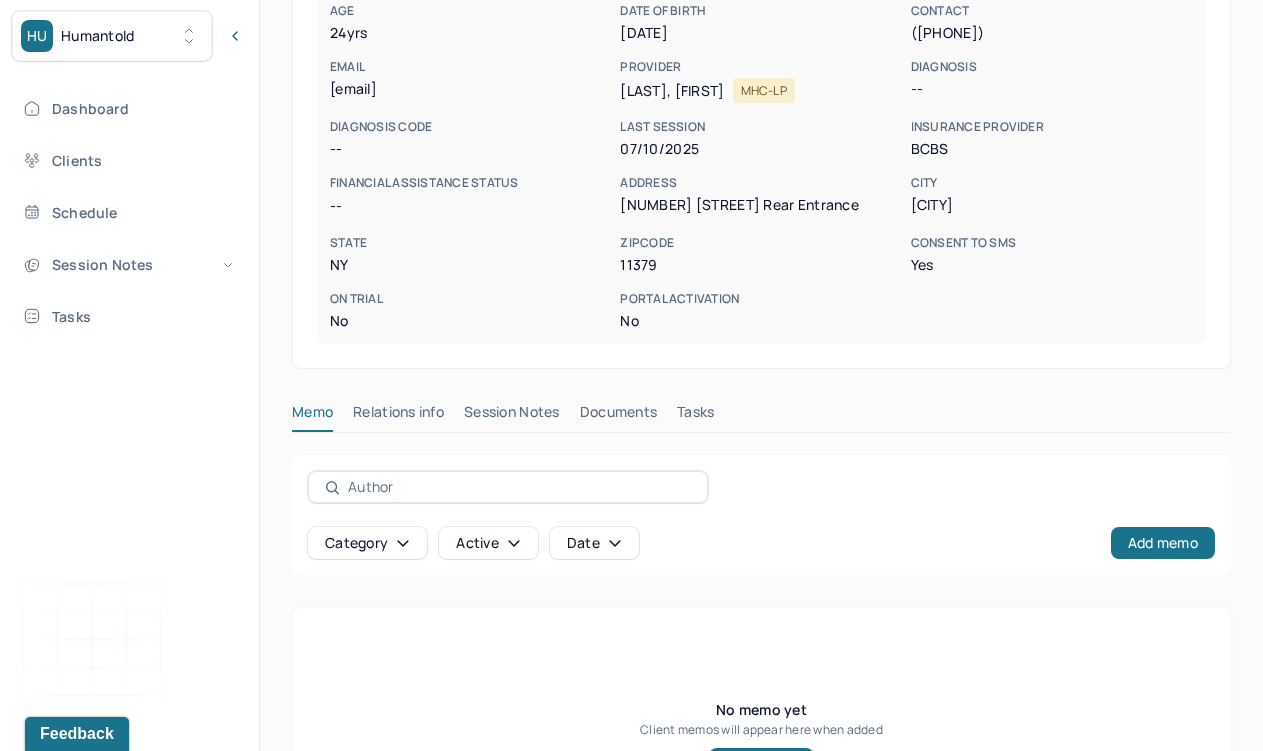 scroll, scrollTop: 418, scrollLeft: 0, axis: vertical 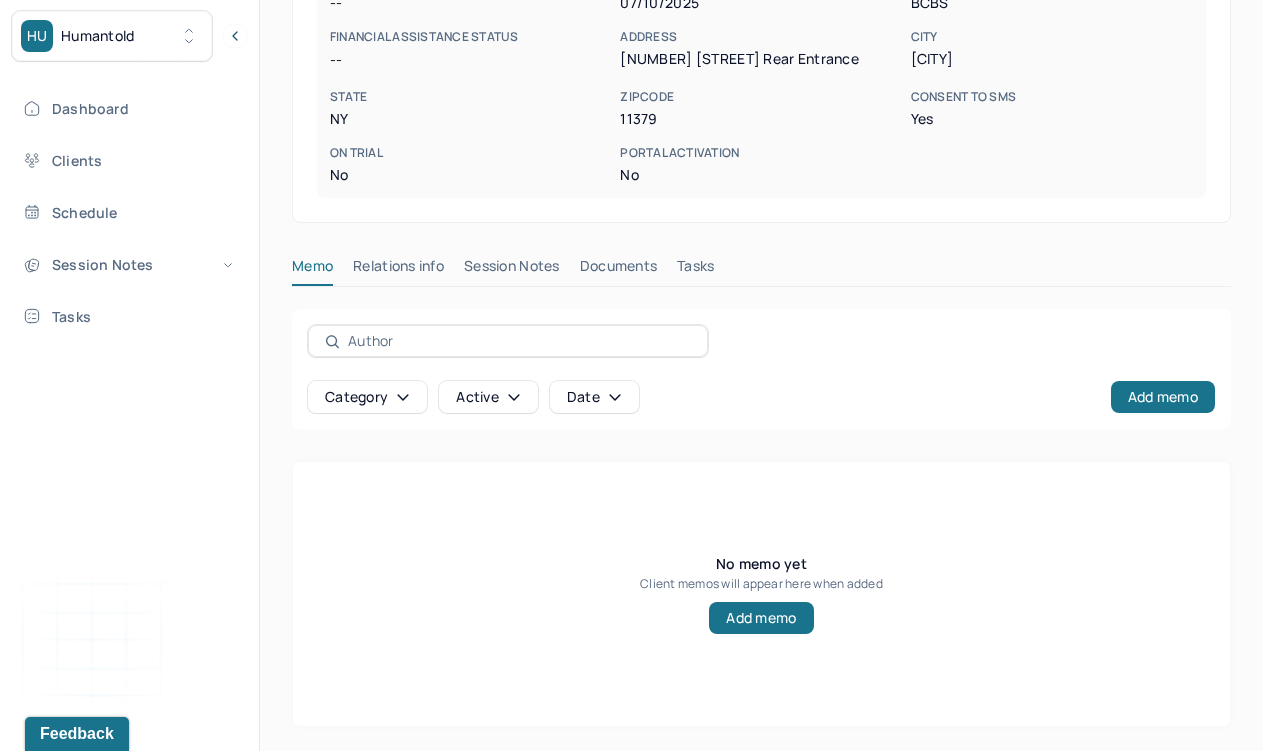 click on "Session Notes" at bounding box center [512, 270] 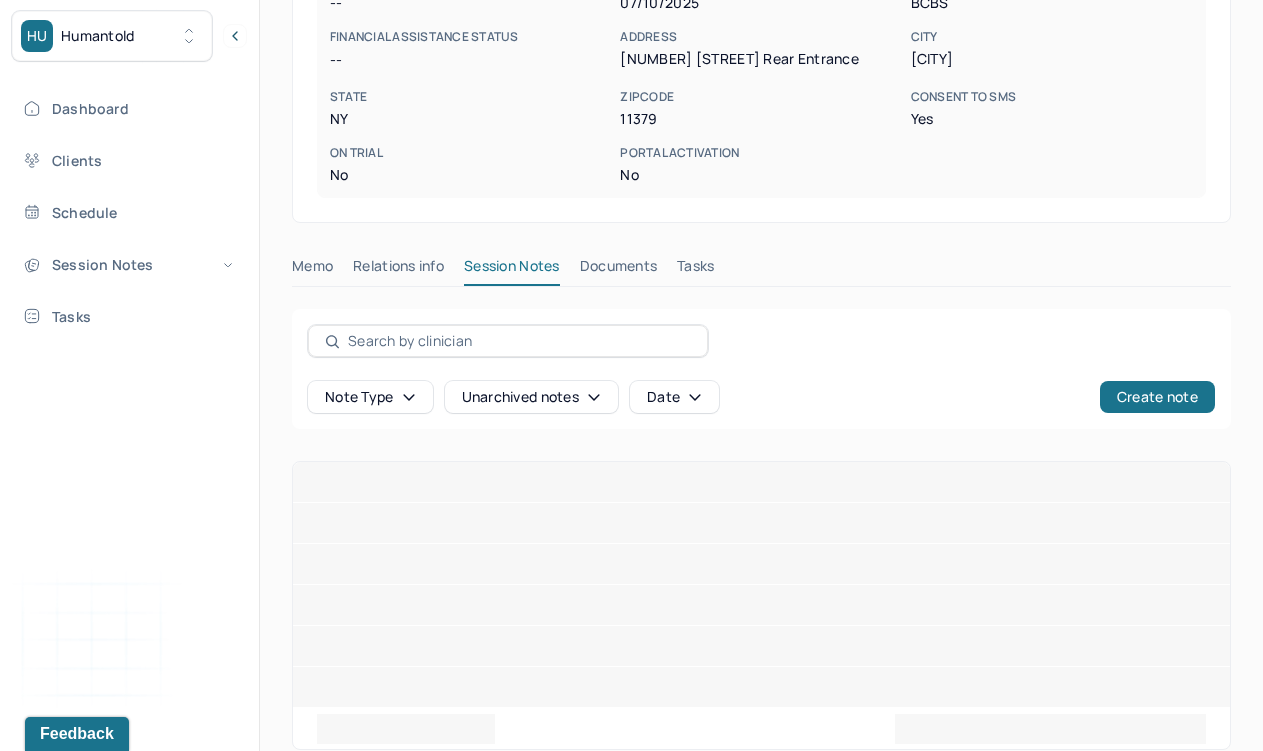 scroll, scrollTop: 398, scrollLeft: 0, axis: vertical 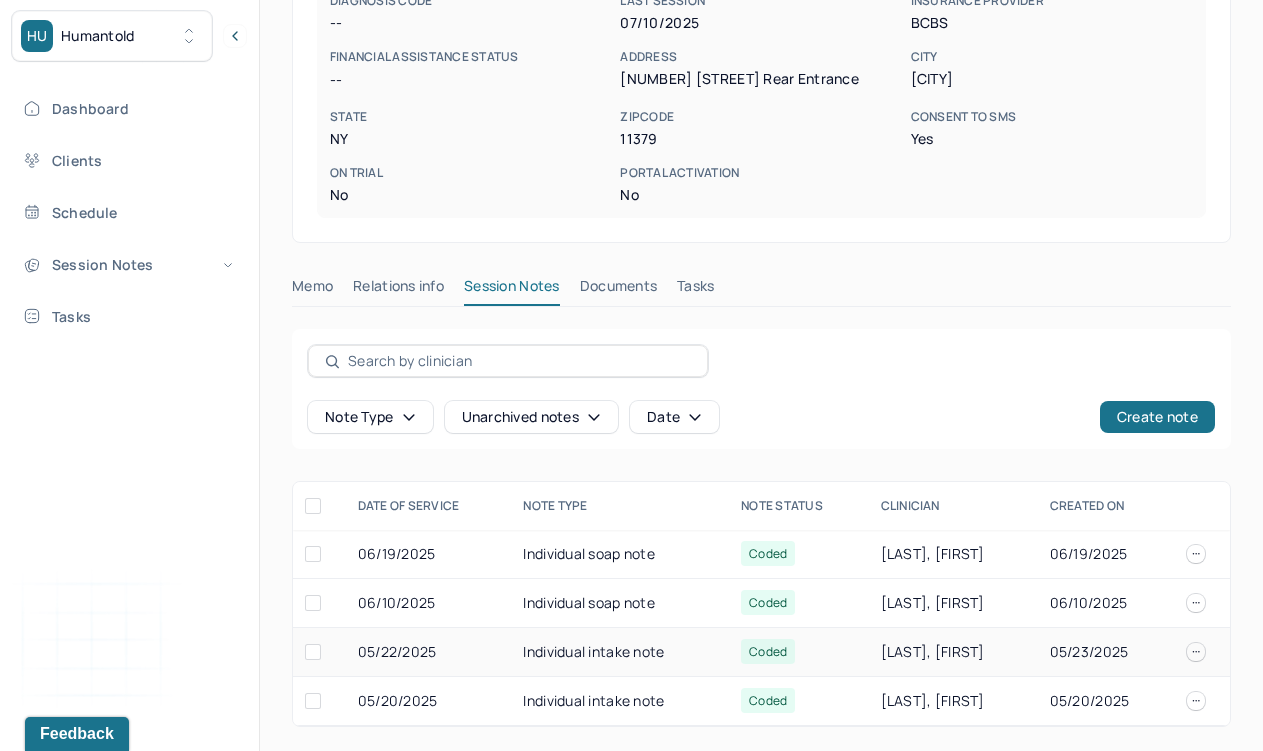 click on "Individual intake note" at bounding box center [620, 652] 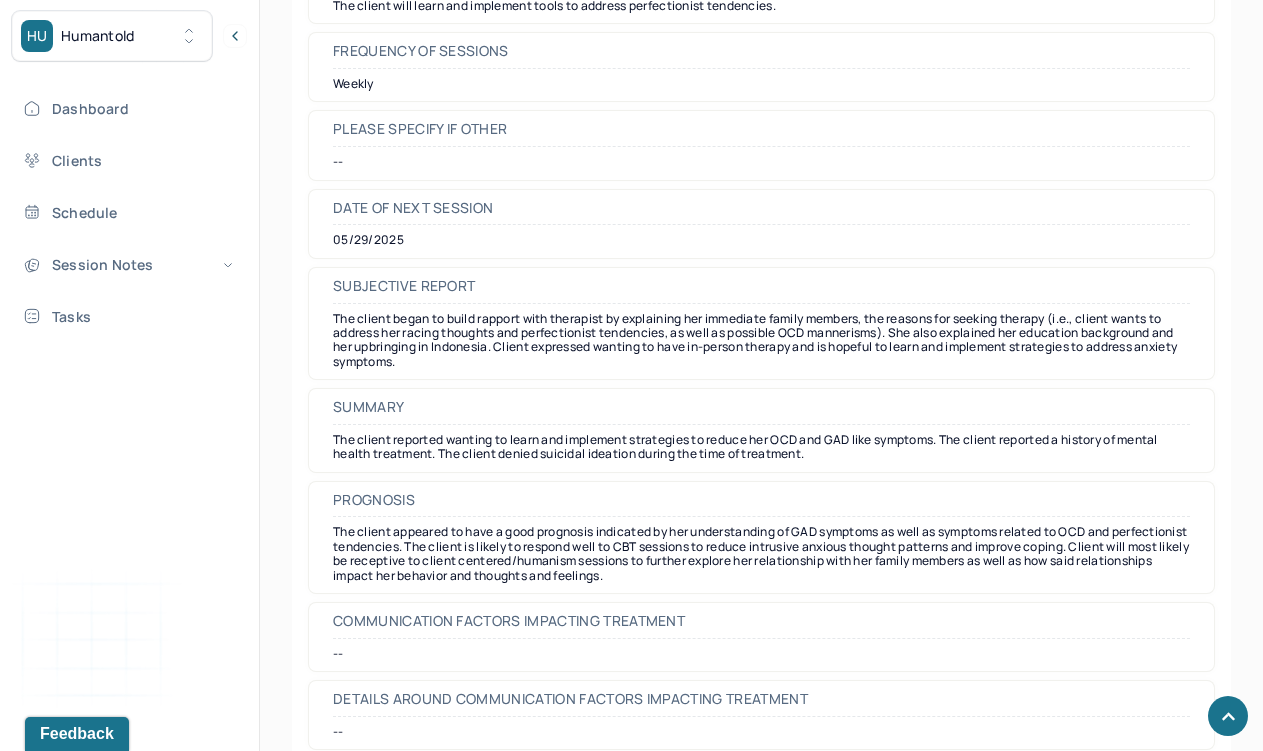 scroll, scrollTop: 9512, scrollLeft: 0, axis: vertical 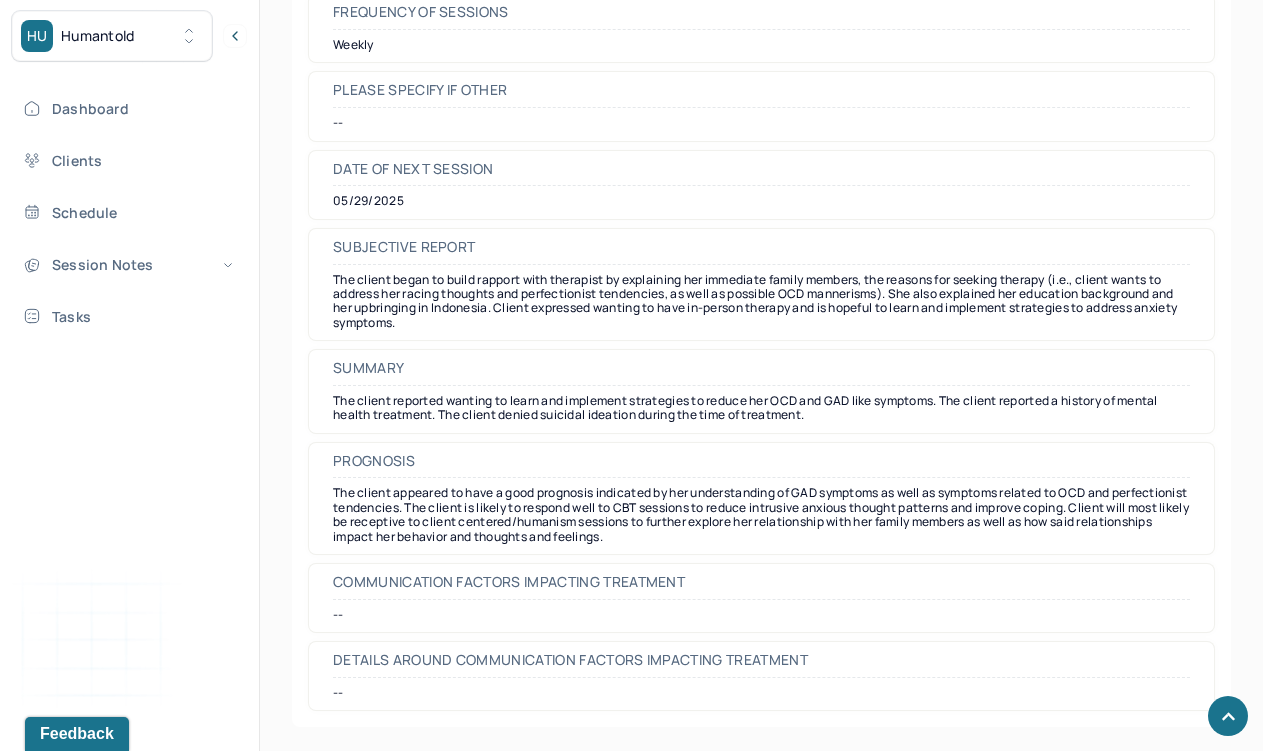 click on "The client reported wanting to learn and implement strategies to reduce her OCD and GAD like symptoms. The client reported a history of mental health treatment. The client denied suicidal ideation during the time of treatment." at bounding box center [761, 408] 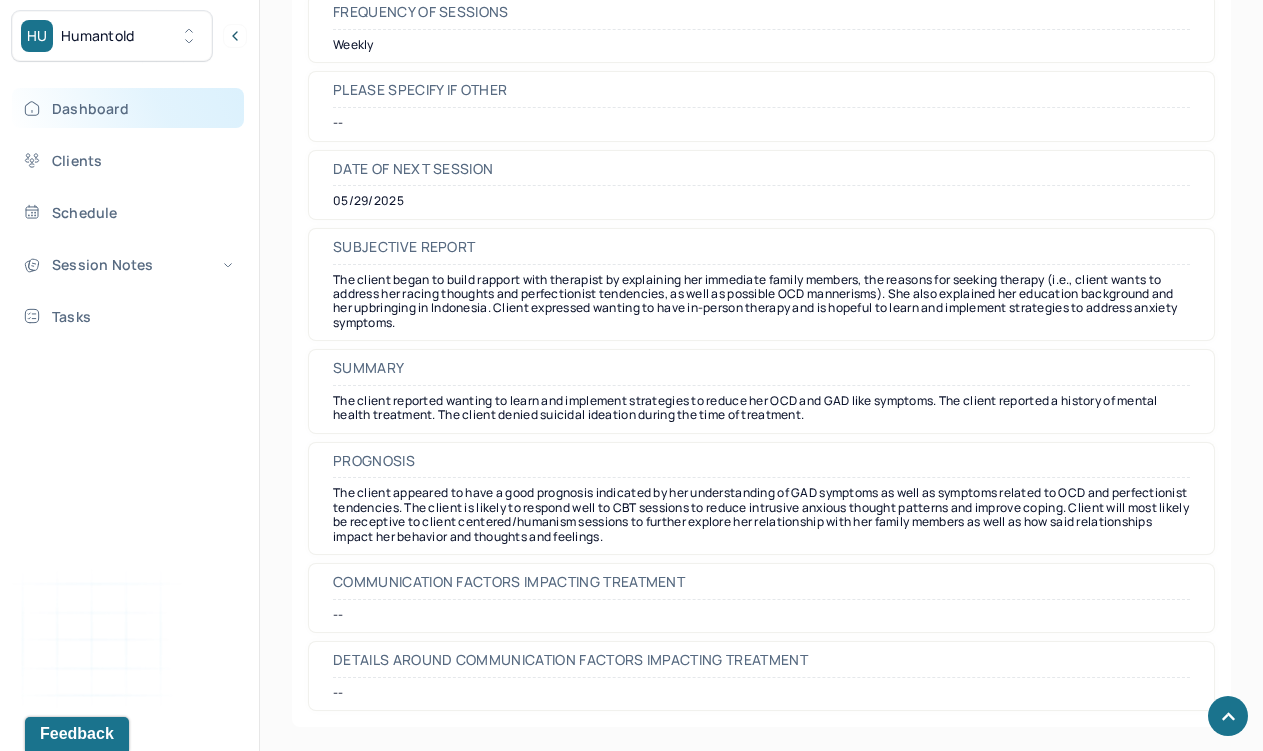 click on "Dashboard" at bounding box center (128, 108) 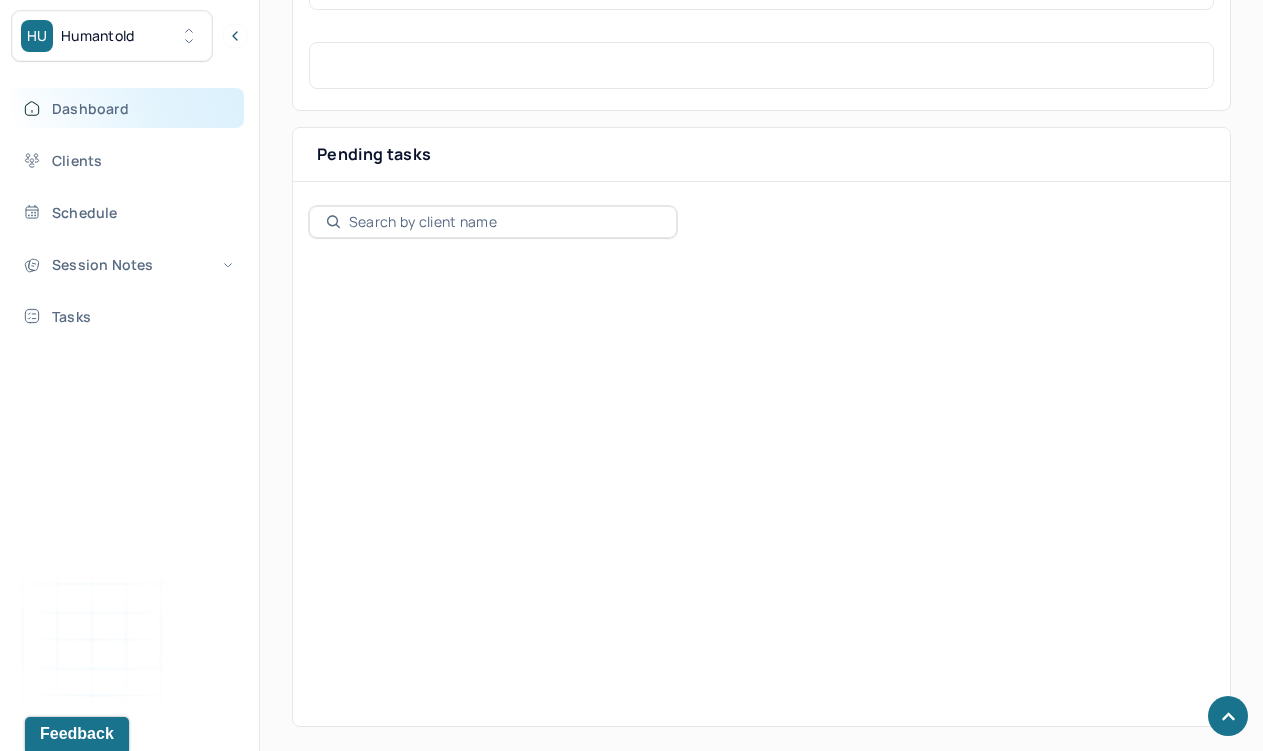 scroll, scrollTop: 611, scrollLeft: 0, axis: vertical 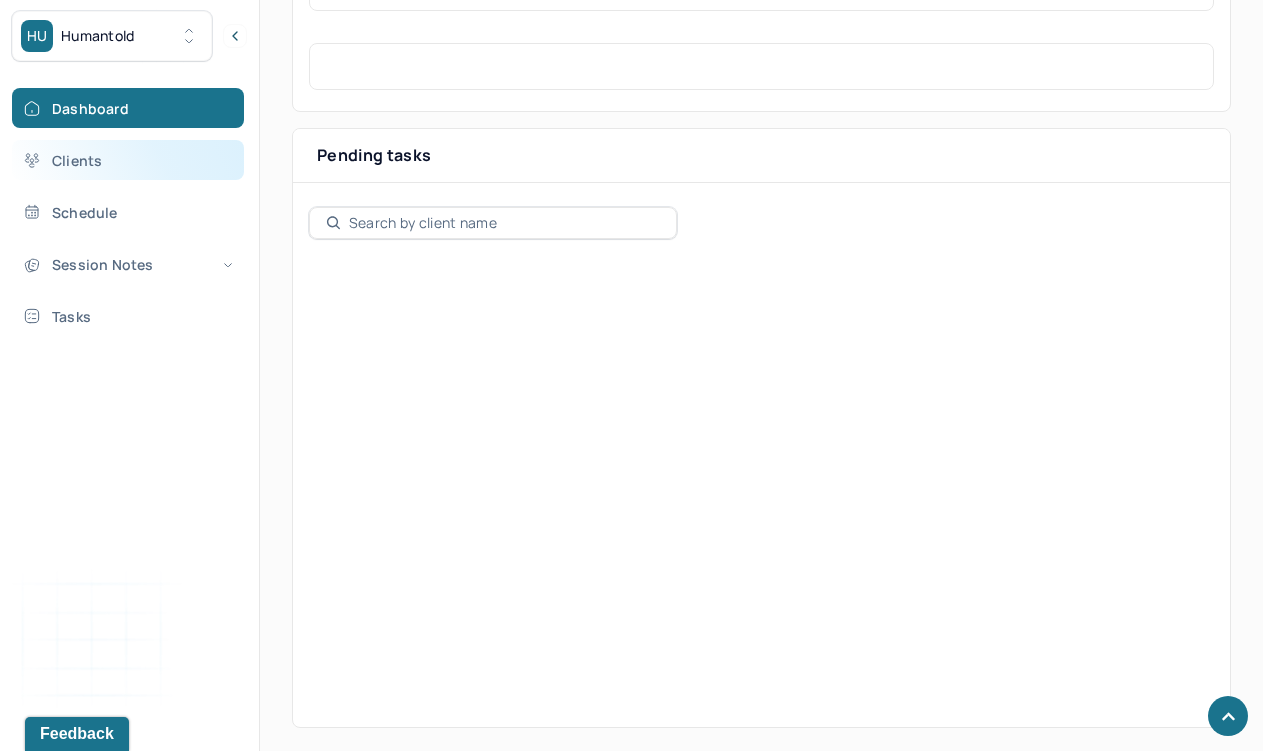 click on "Clients" at bounding box center [128, 160] 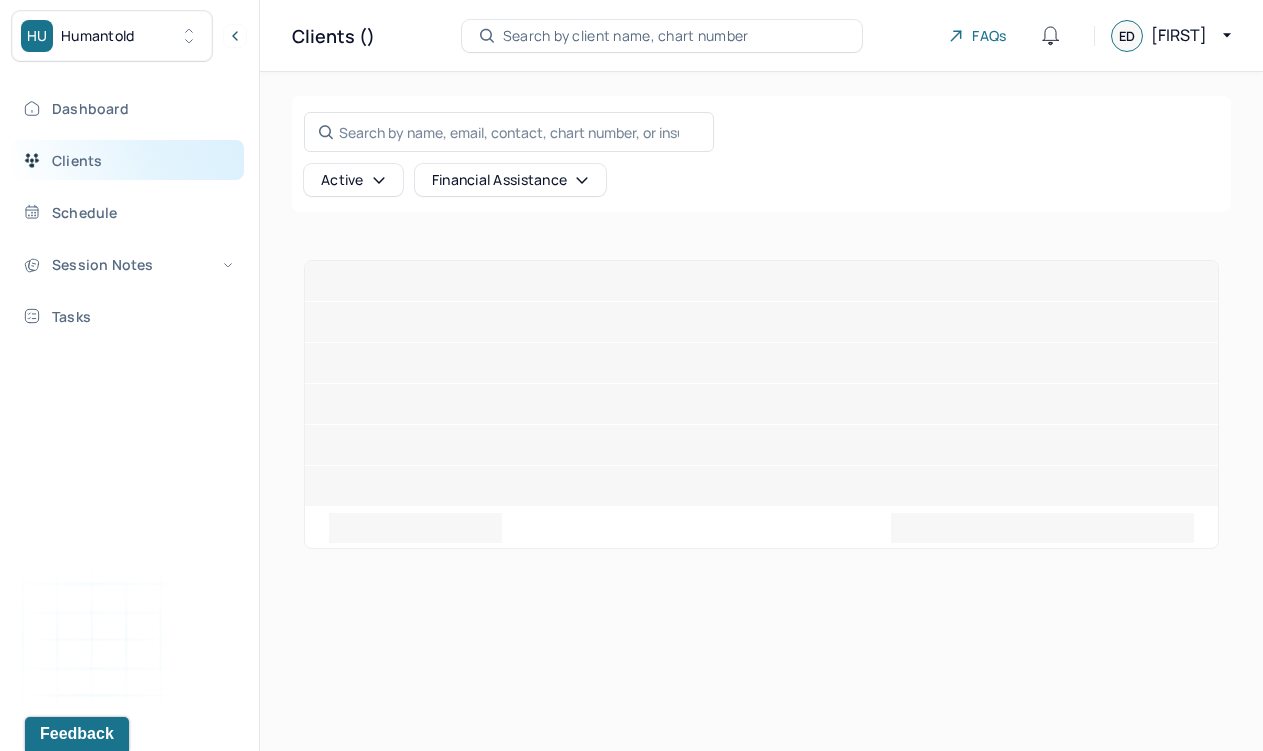 scroll, scrollTop: 0, scrollLeft: 0, axis: both 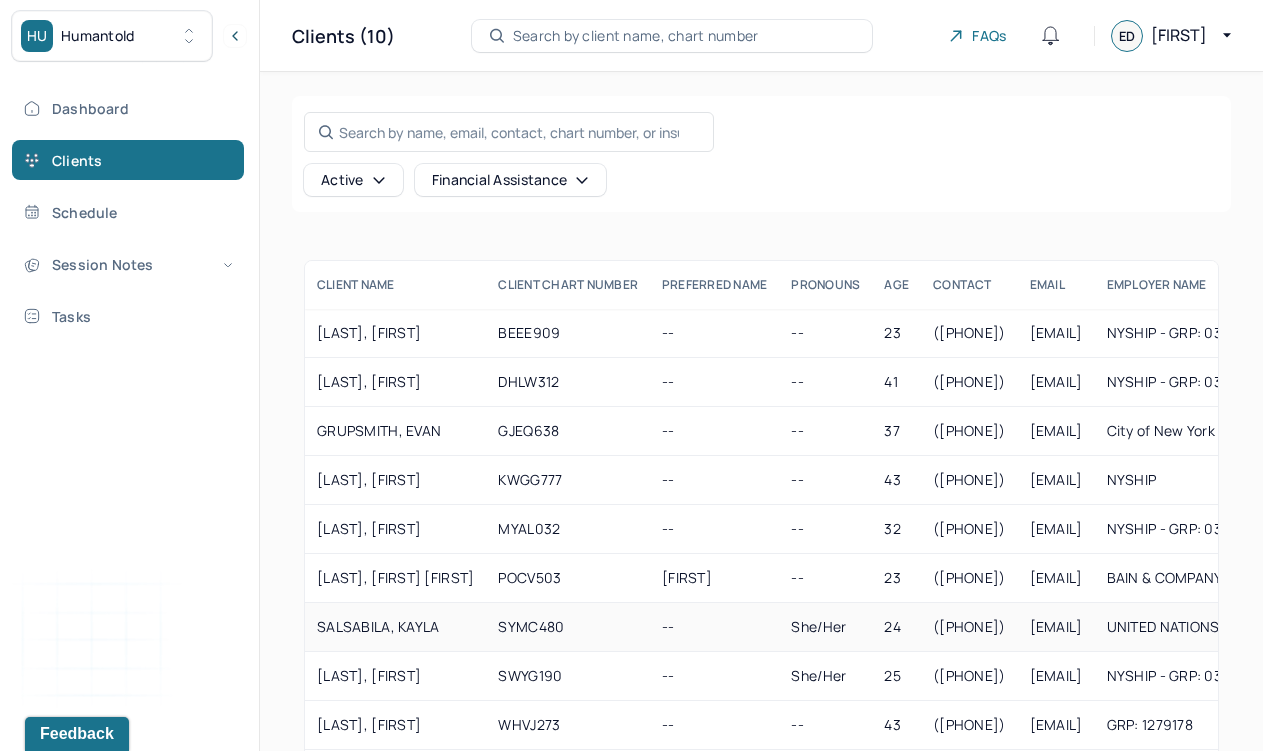 click on "SALSABILA, KAYLA" at bounding box center [395, 627] 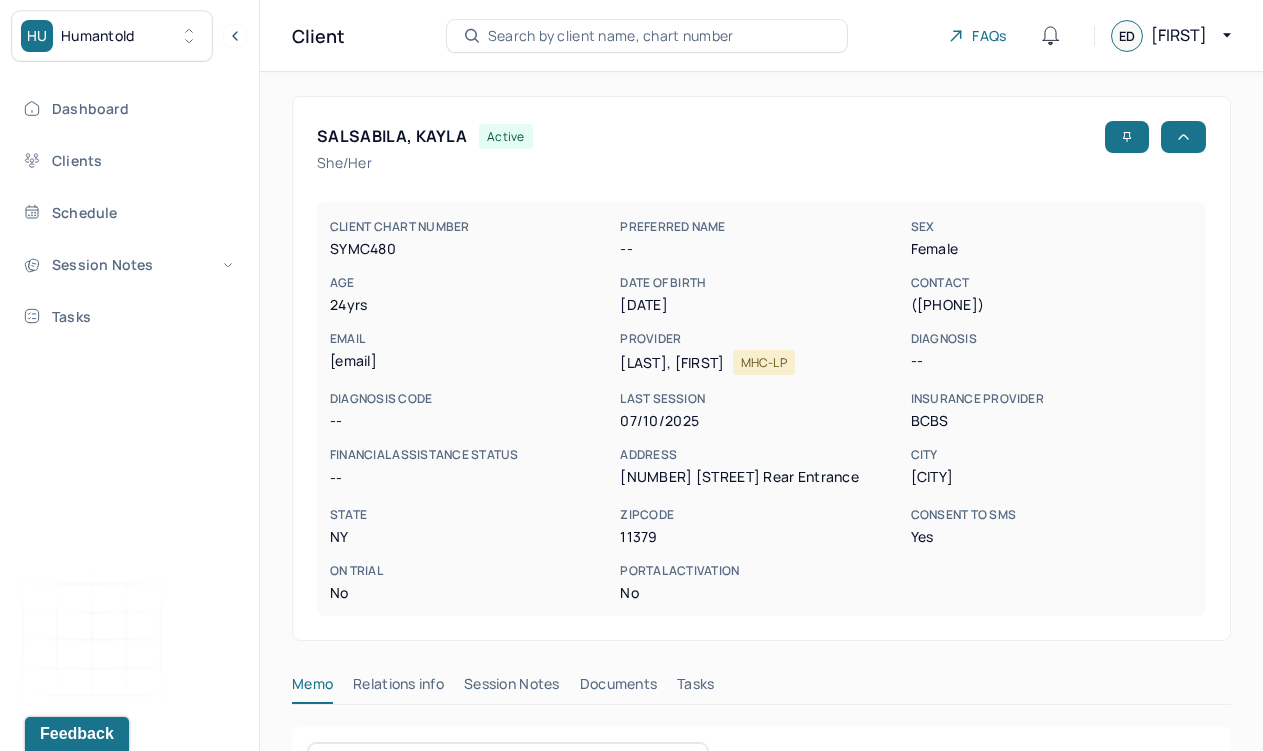 click on "Session Notes" at bounding box center [512, 688] 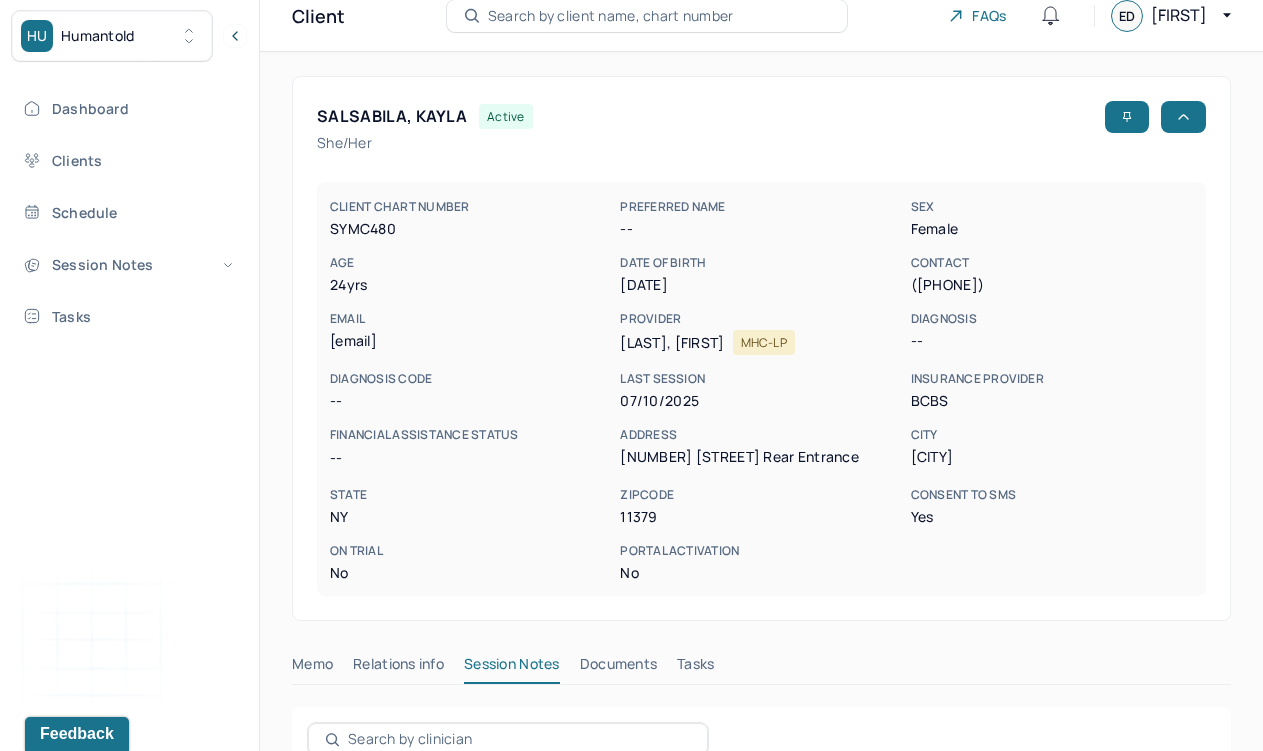 scroll, scrollTop: 398, scrollLeft: 0, axis: vertical 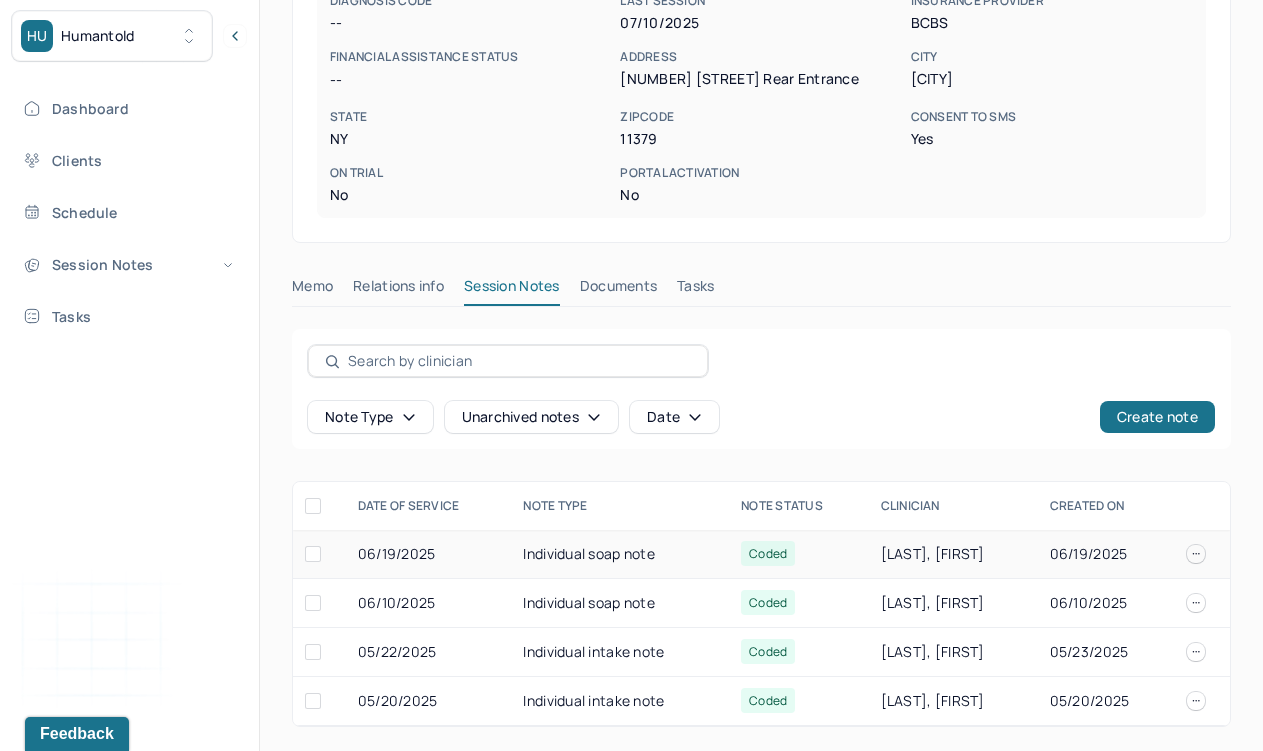 click on "06/19/2025" at bounding box center [429, 554] 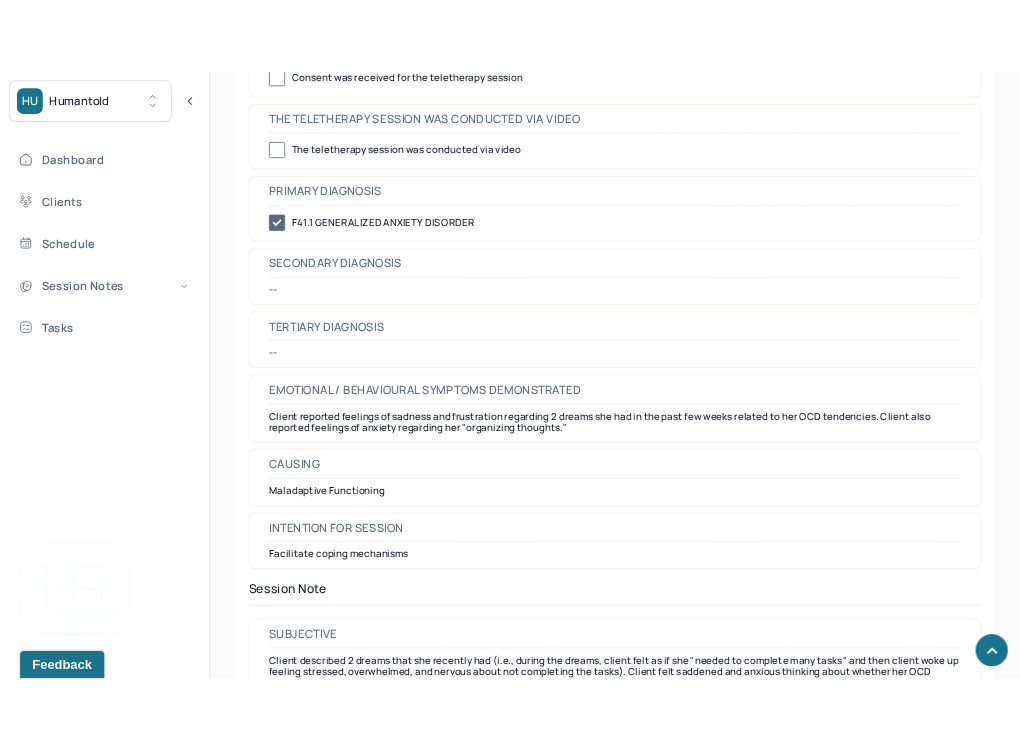 scroll, scrollTop: 1142, scrollLeft: 0, axis: vertical 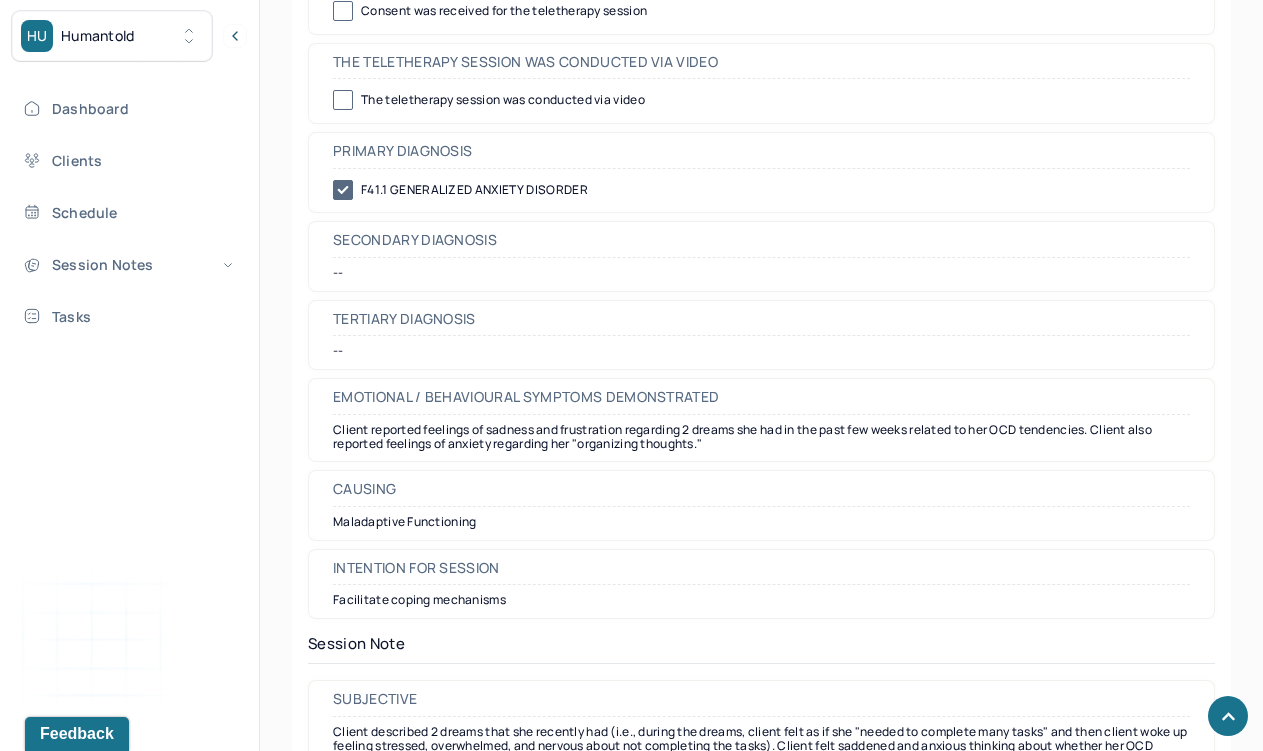 click on "Client reported feelings of sadness and frustration regarding 2 dreams she had in the past few weeks related to her OCD tendencies. Client also reported feelings of anxiety regarding her "organizing thoughts."" at bounding box center [761, 437] 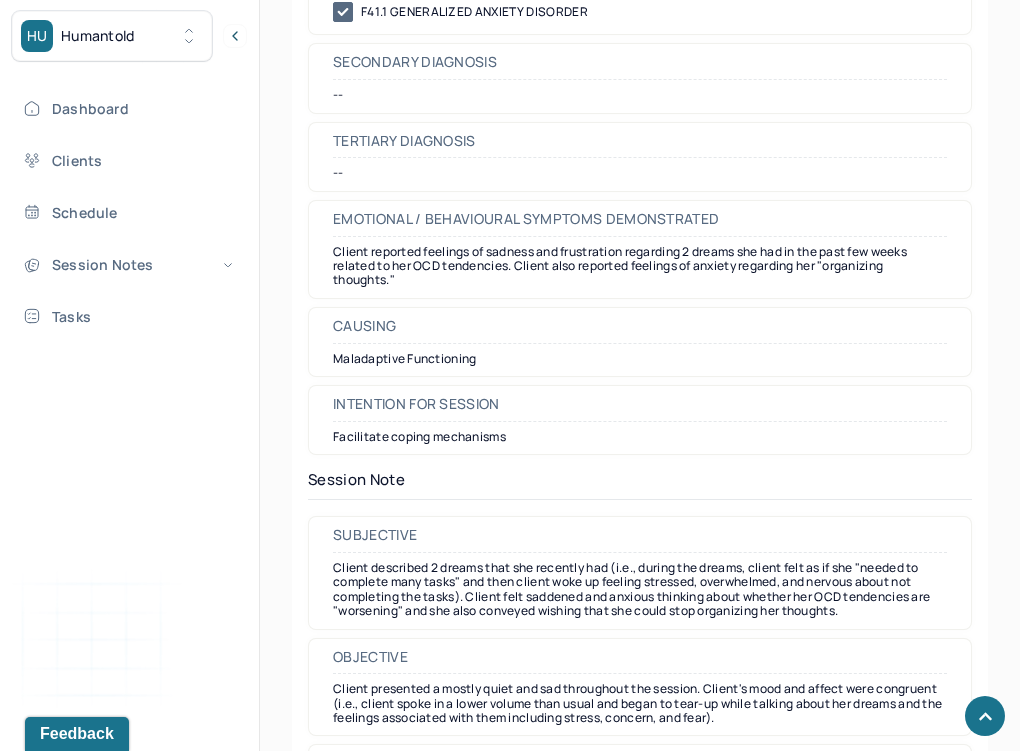 scroll, scrollTop: 1319, scrollLeft: 0, axis: vertical 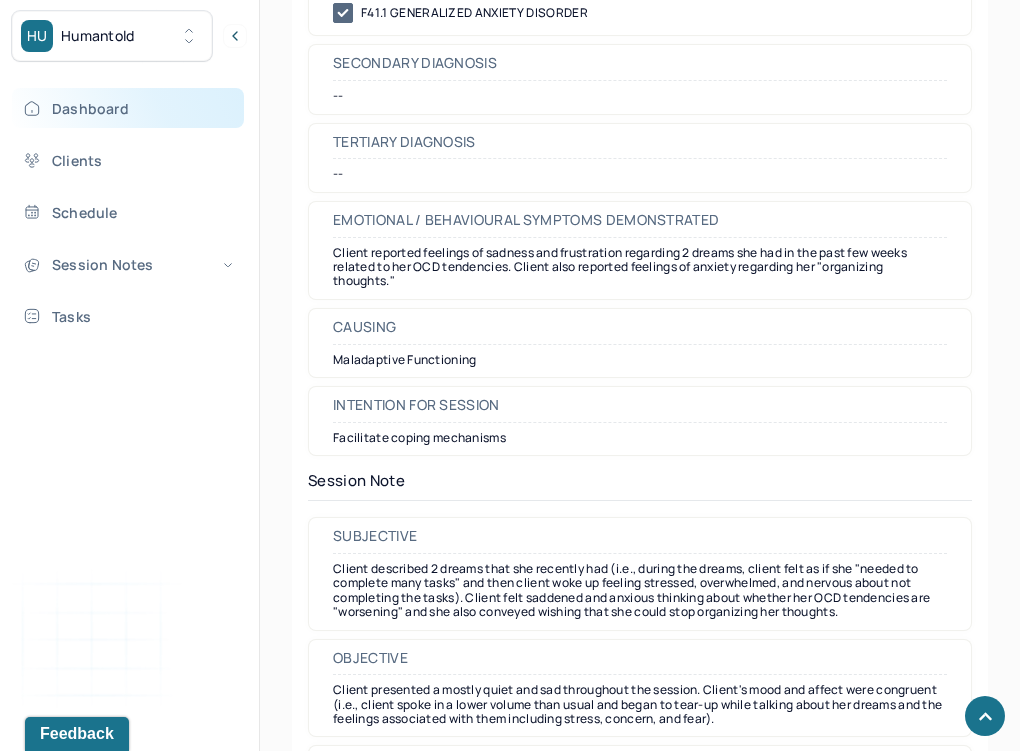 click on "Dashboard" at bounding box center (128, 108) 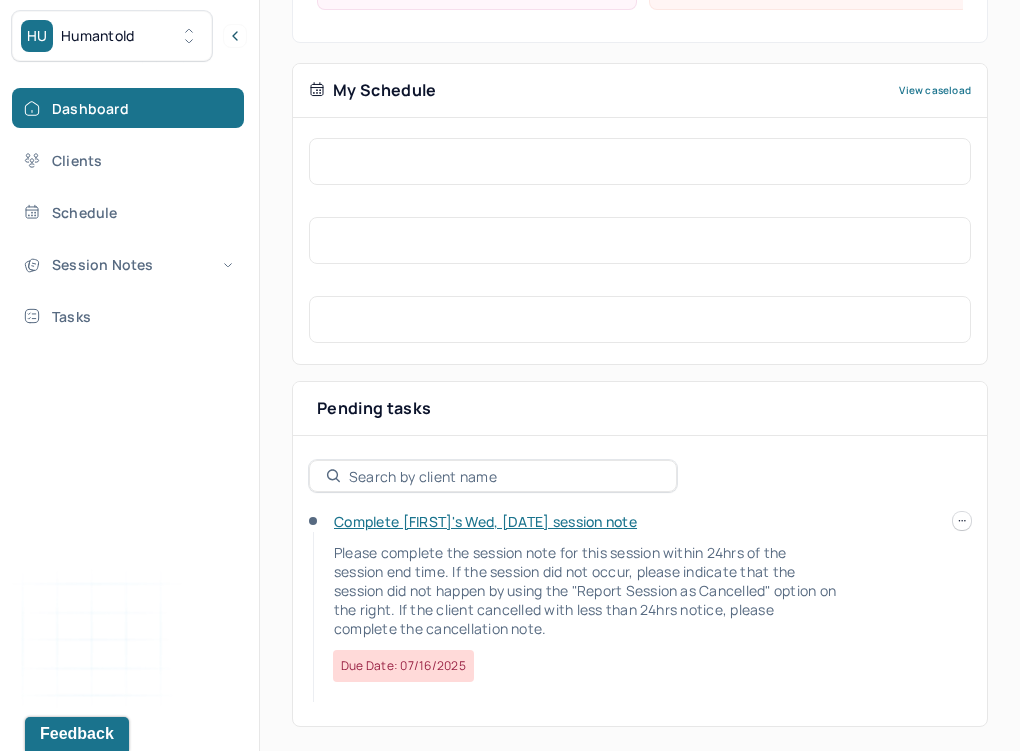 scroll, scrollTop: 357, scrollLeft: 0, axis: vertical 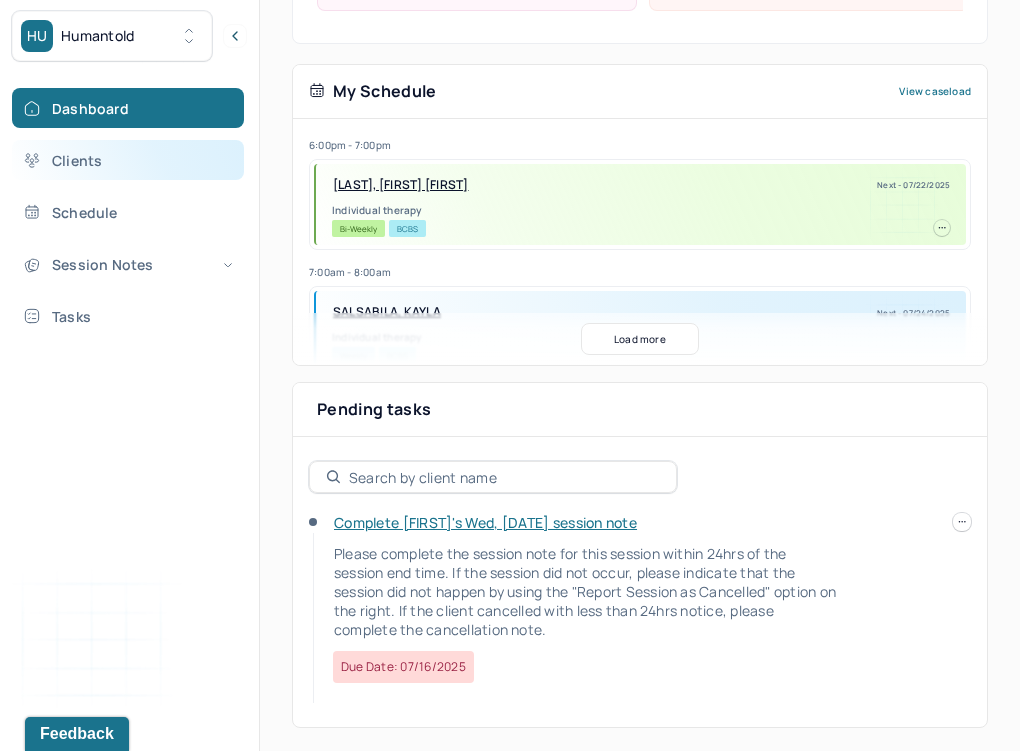 click on "Clients" at bounding box center [128, 160] 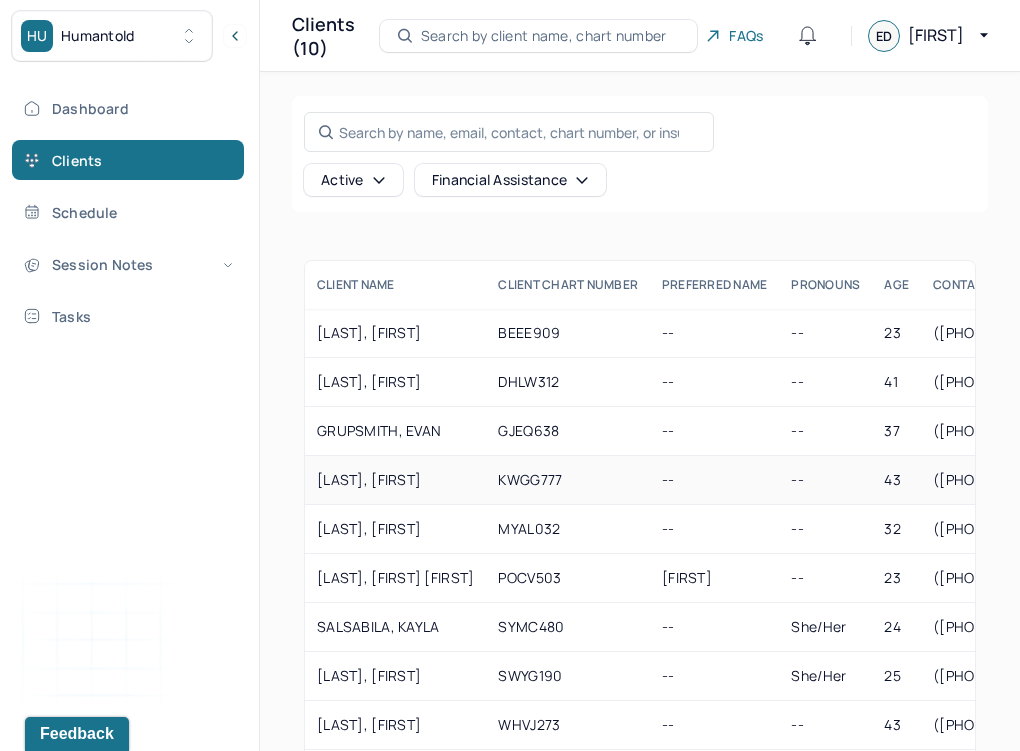 scroll, scrollTop: 89, scrollLeft: 0, axis: vertical 